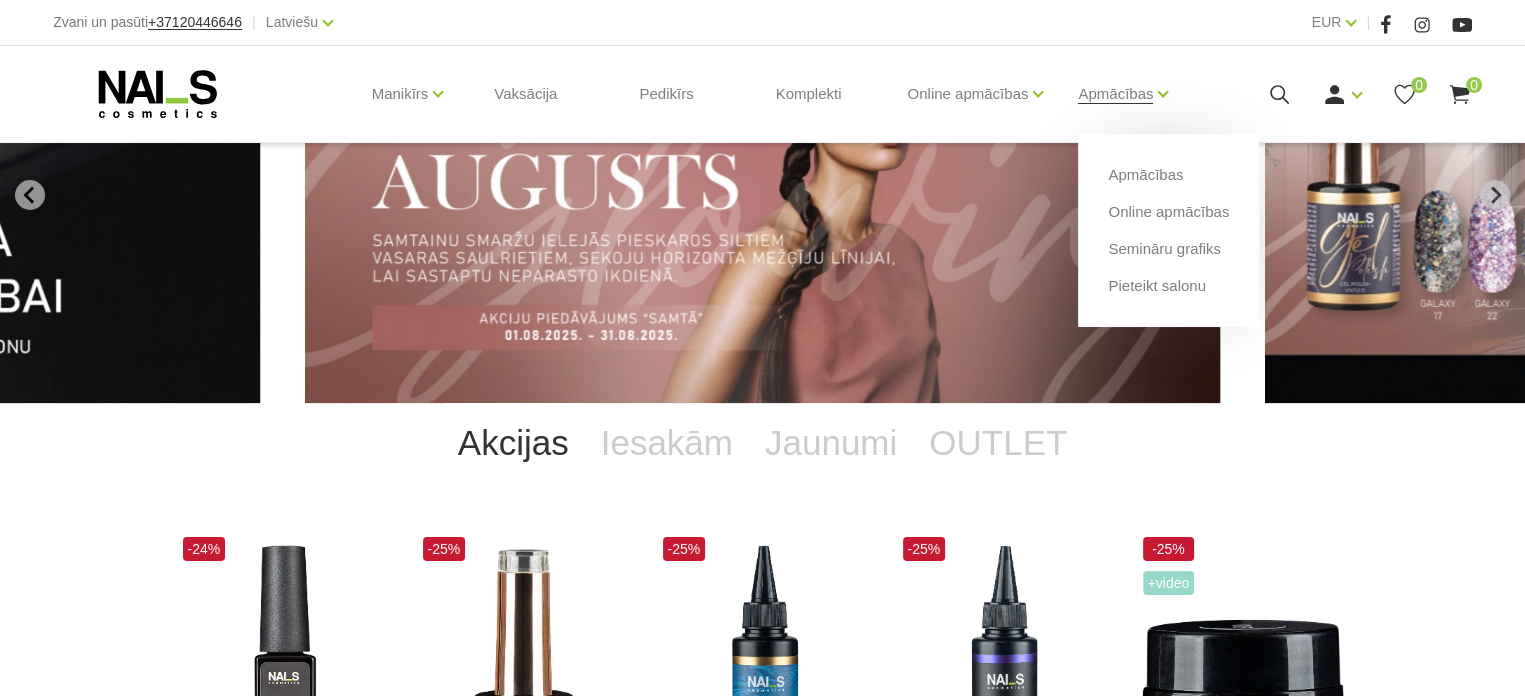 scroll, scrollTop: 300, scrollLeft: 0, axis: vertical 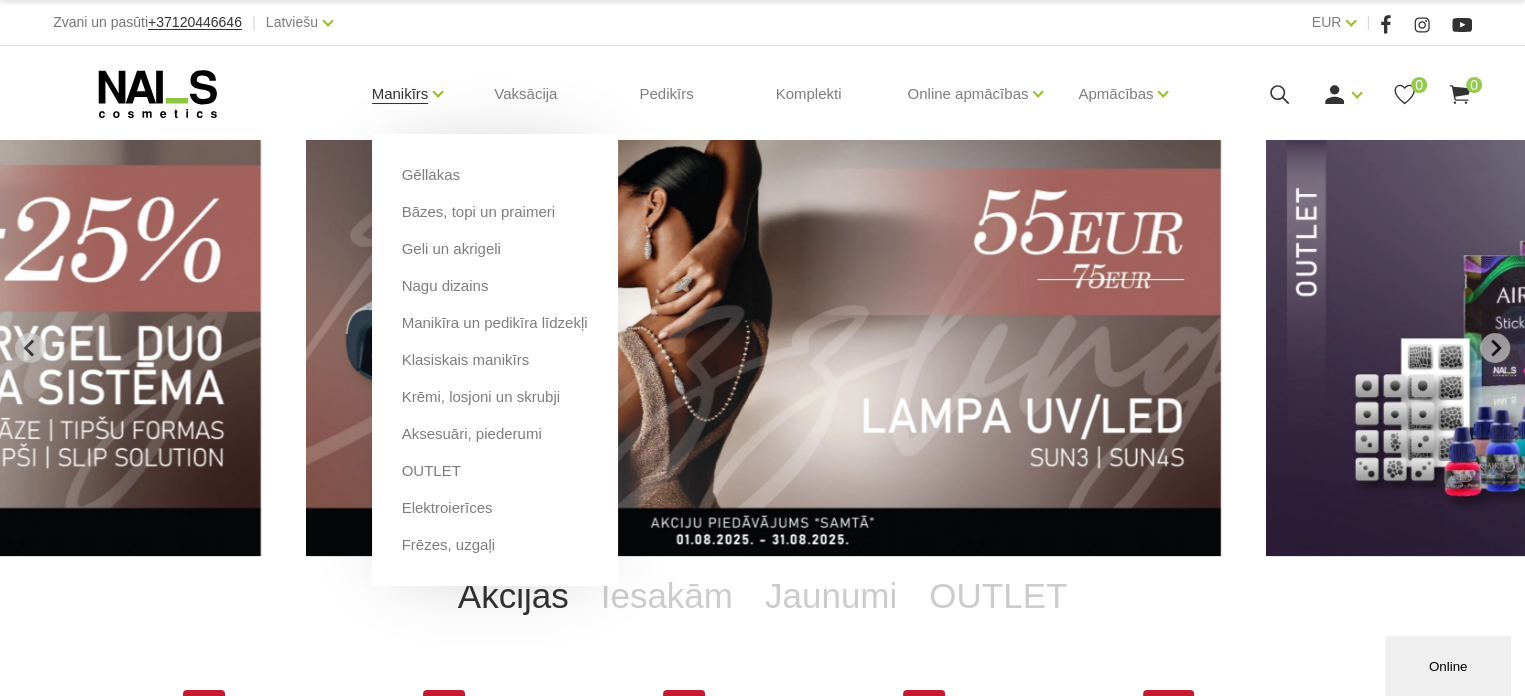 click on "Manikīrs" at bounding box center [400, 94] 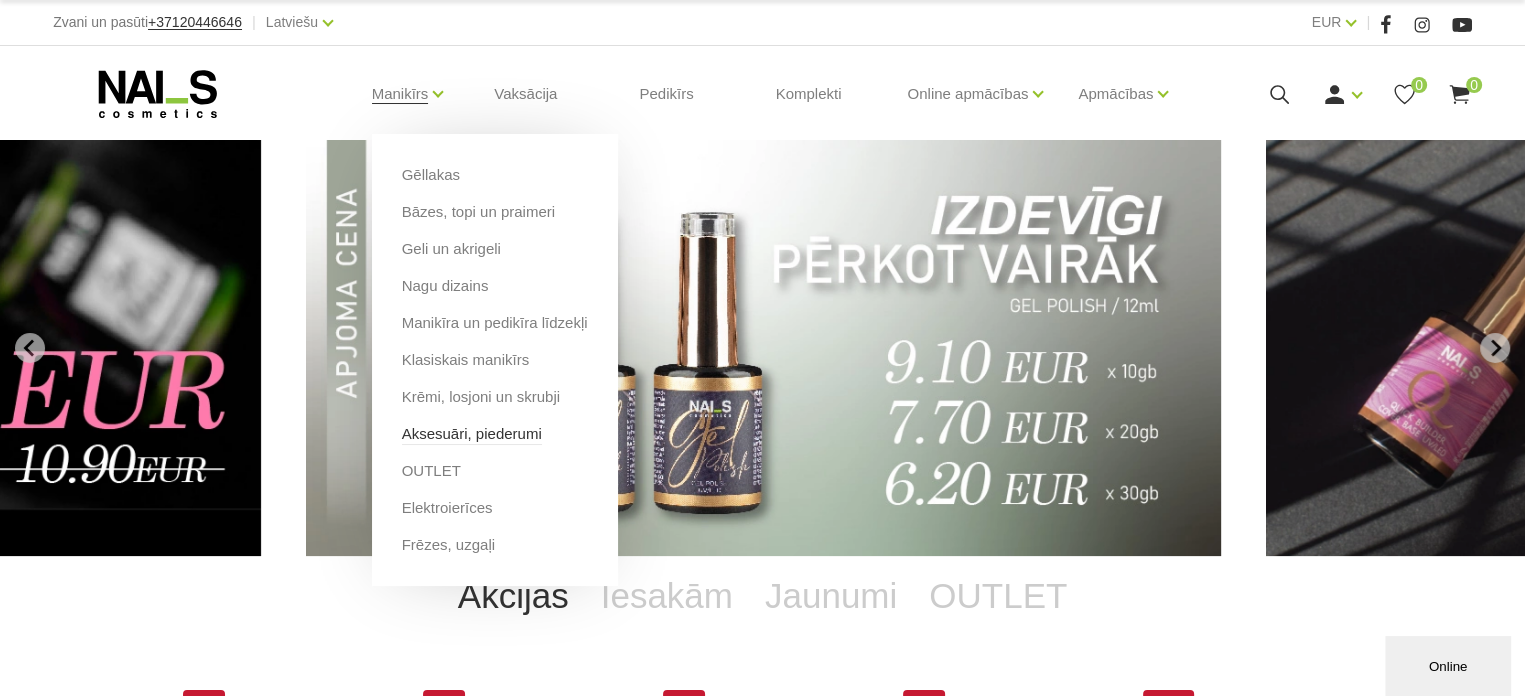 click on "Aksesuāri, piederumi" at bounding box center [472, 434] 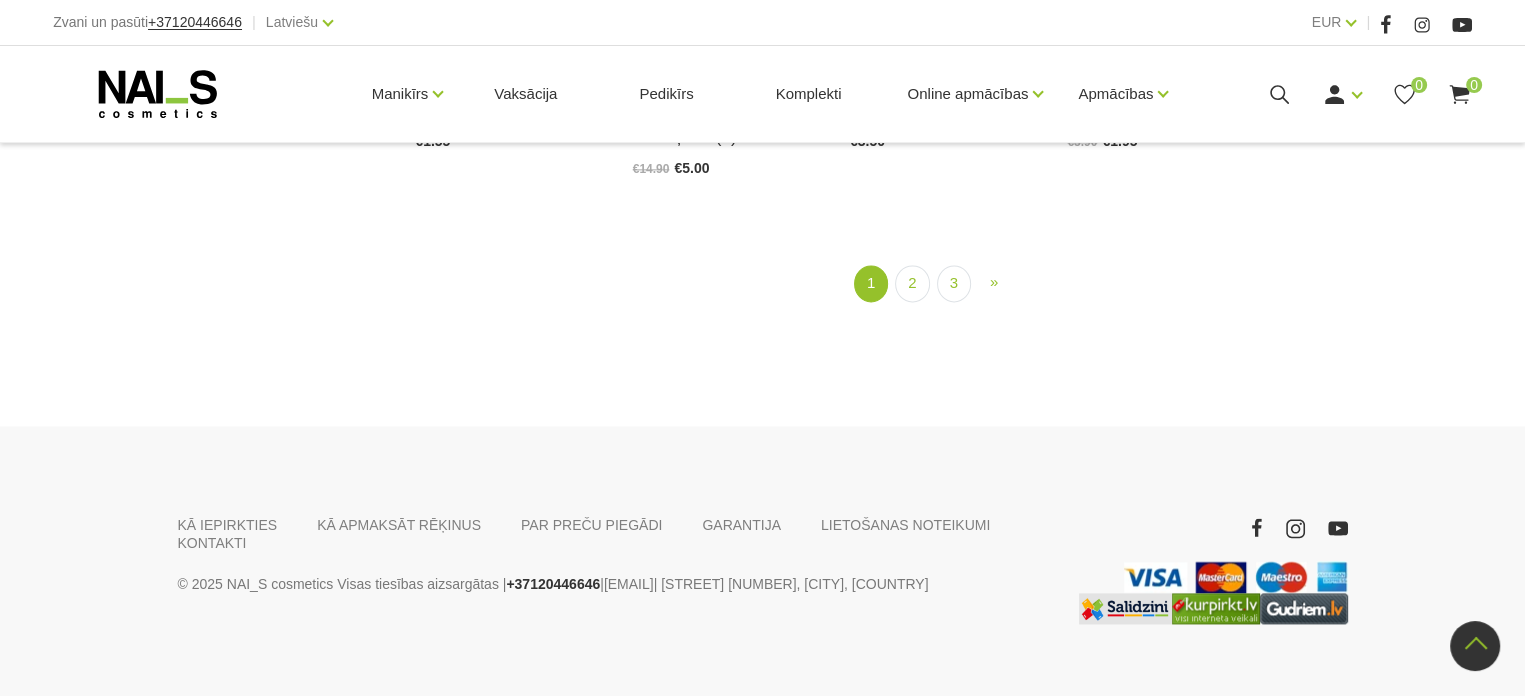 scroll, scrollTop: 2652, scrollLeft: 0, axis: vertical 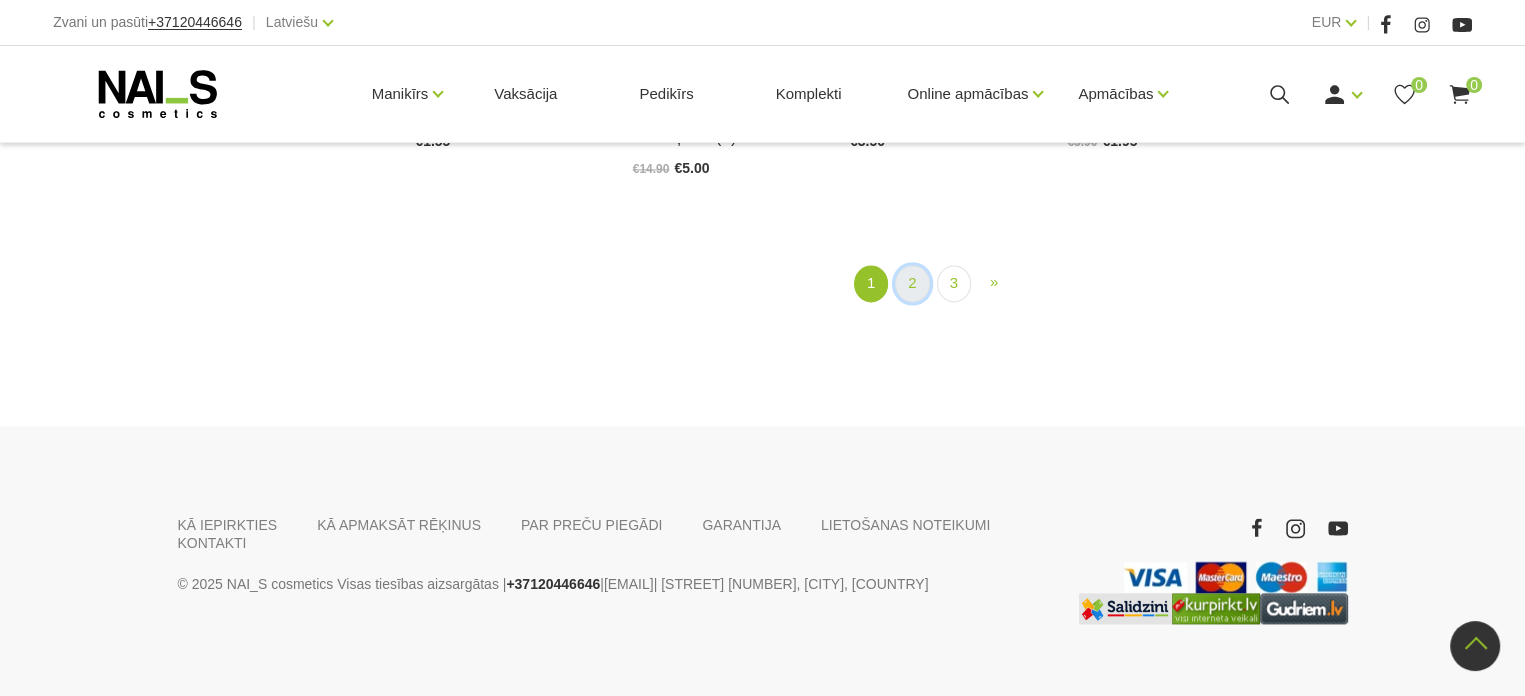 click on "2" at bounding box center [912, 283] 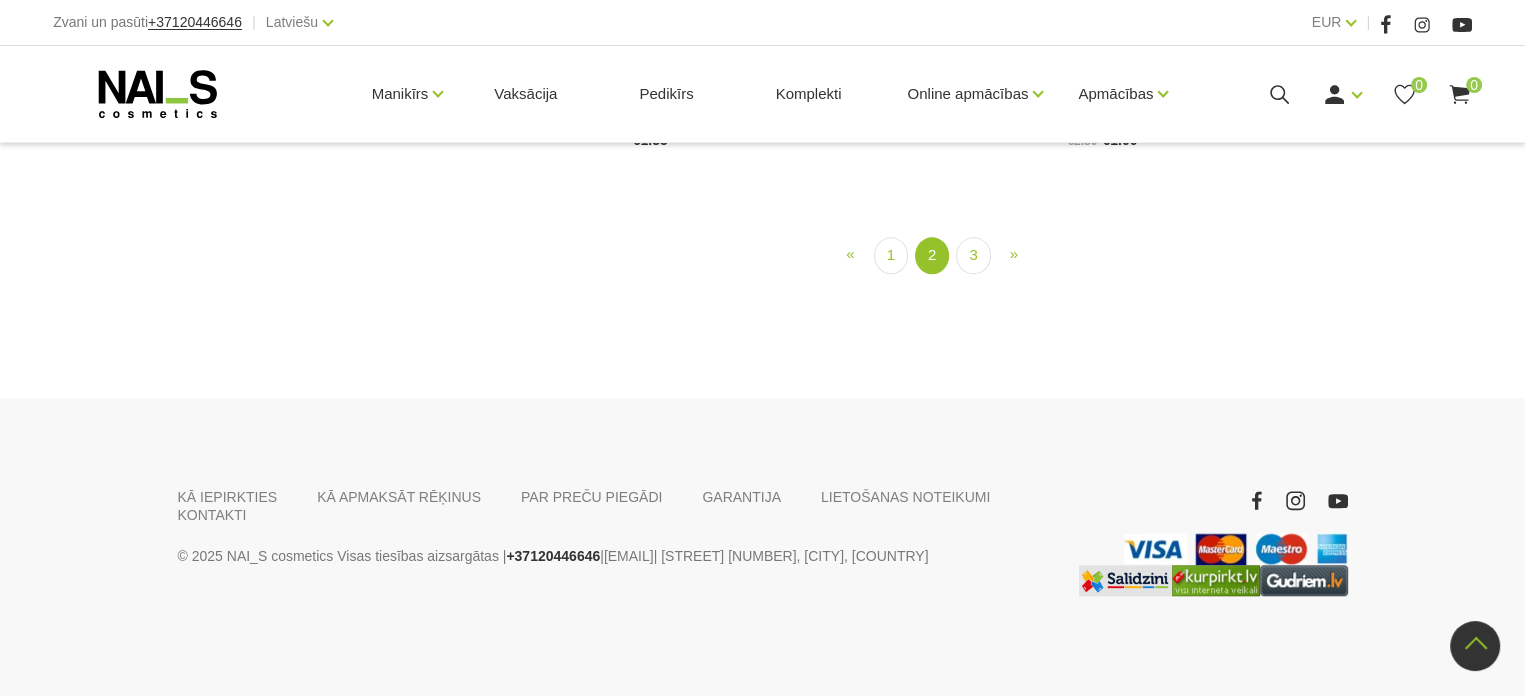 scroll, scrollTop: 2408, scrollLeft: 0, axis: vertical 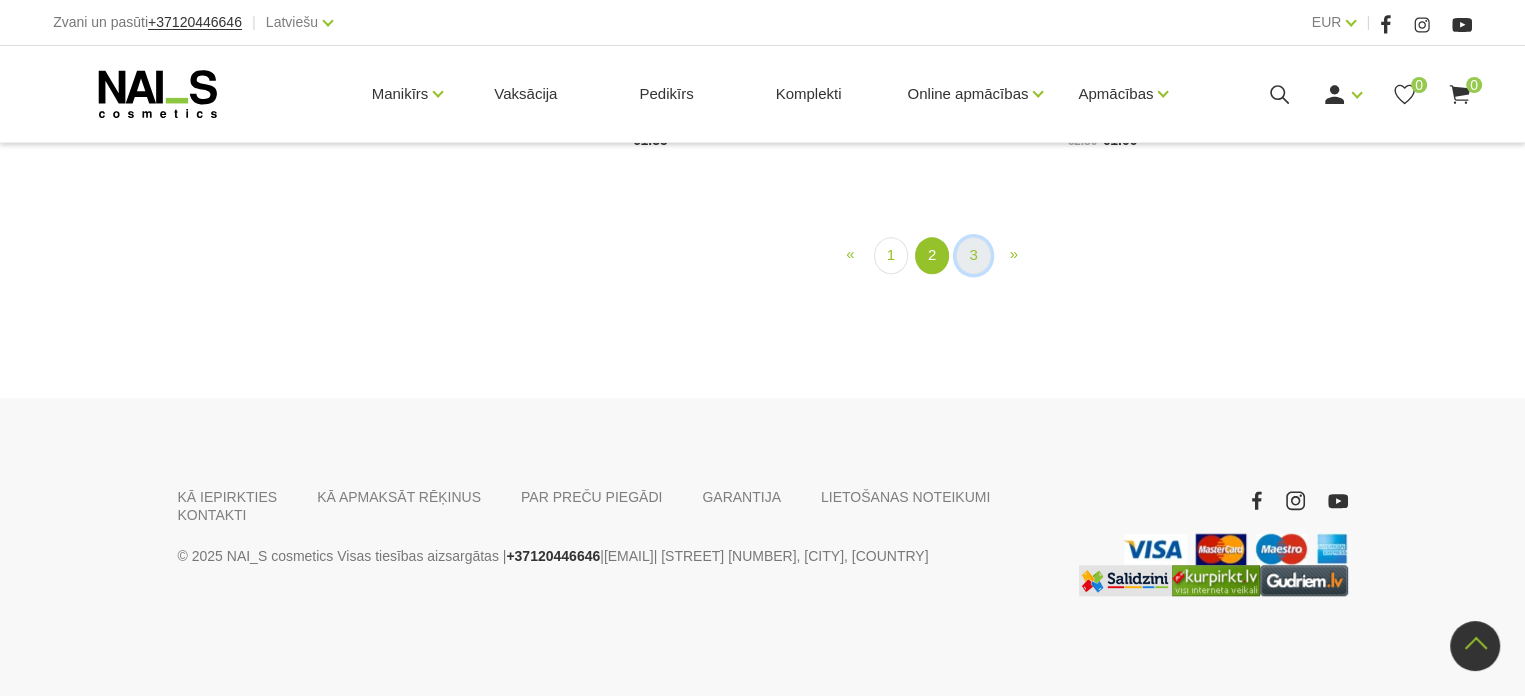 click on "3" at bounding box center (973, 255) 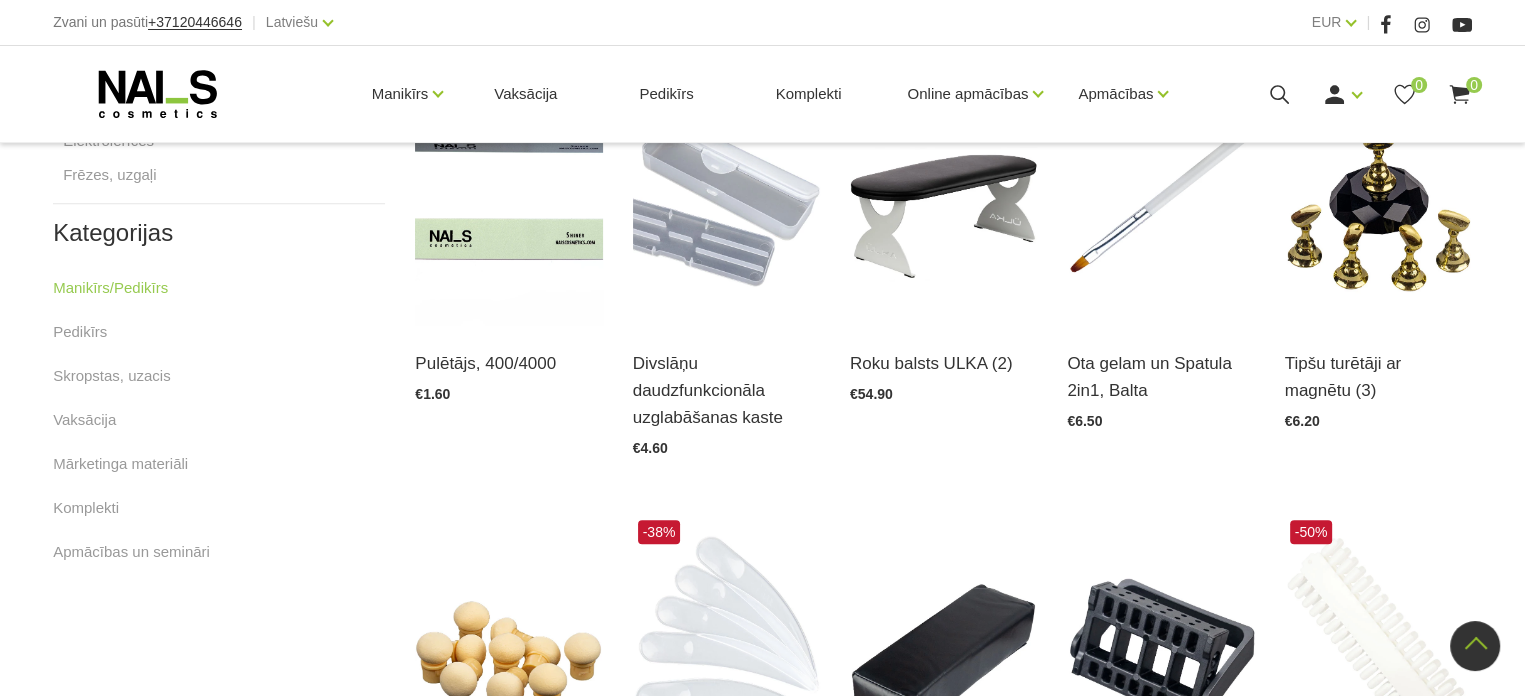 scroll, scrollTop: 1008, scrollLeft: 0, axis: vertical 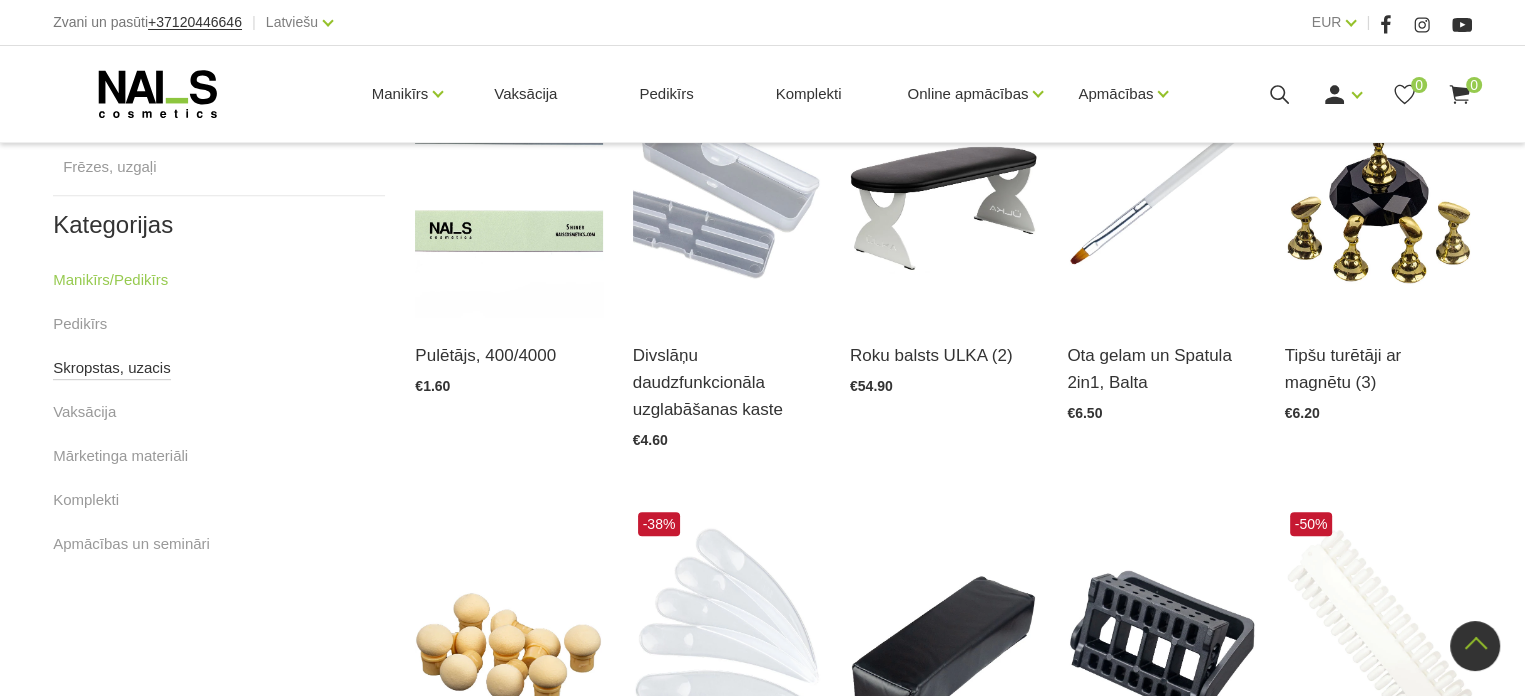 click on "Skropstas, uzacis" at bounding box center [112, 368] 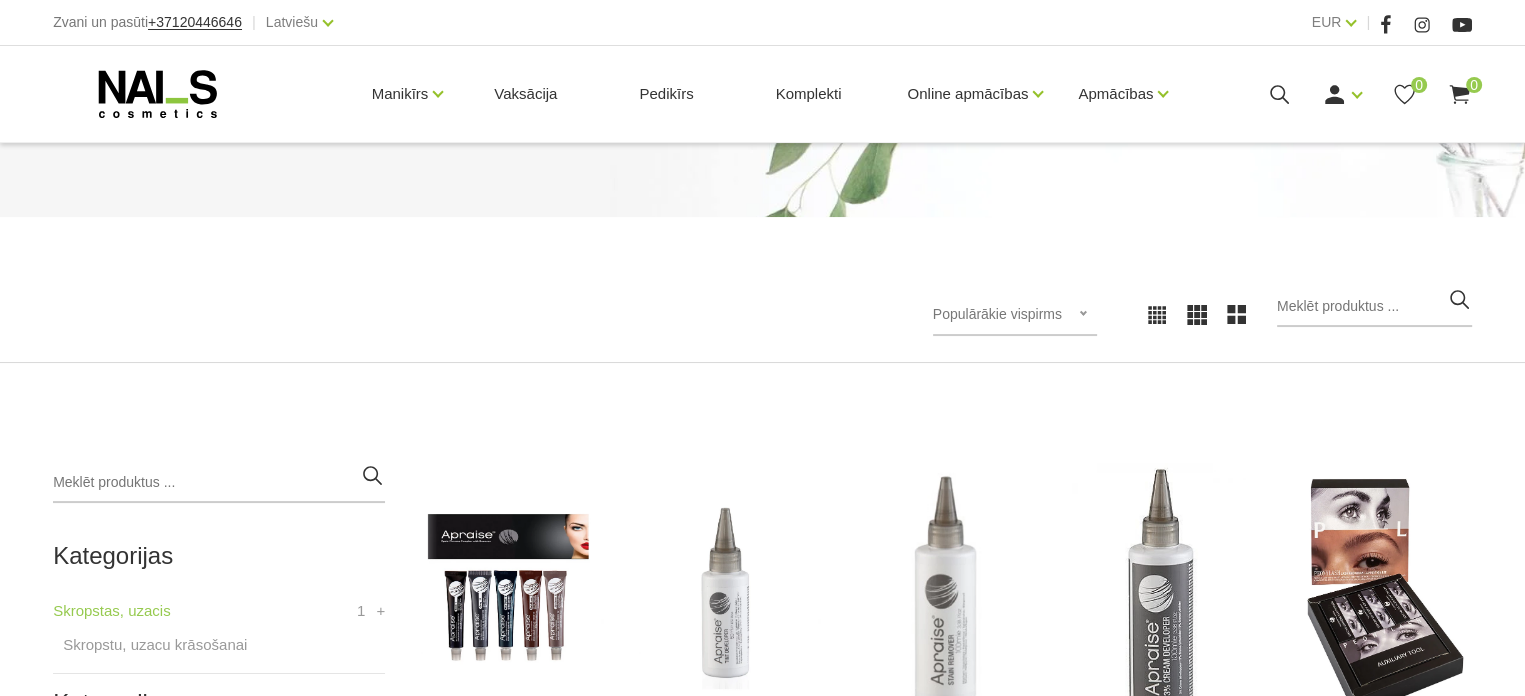 scroll, scrollTop: 400, scrollLeft: 0, axis: vertical 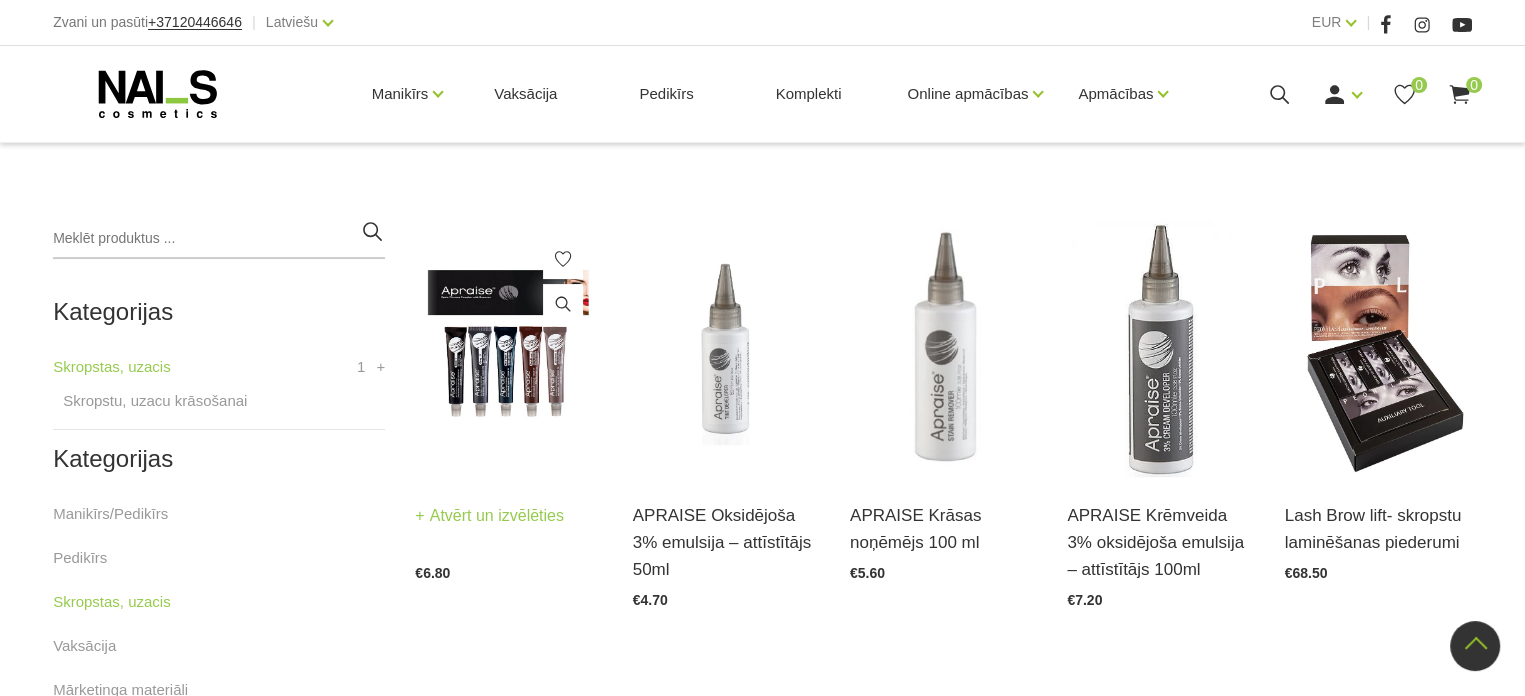 click on "Atvērt un izvēlēties" at bounding box center (489, 516) 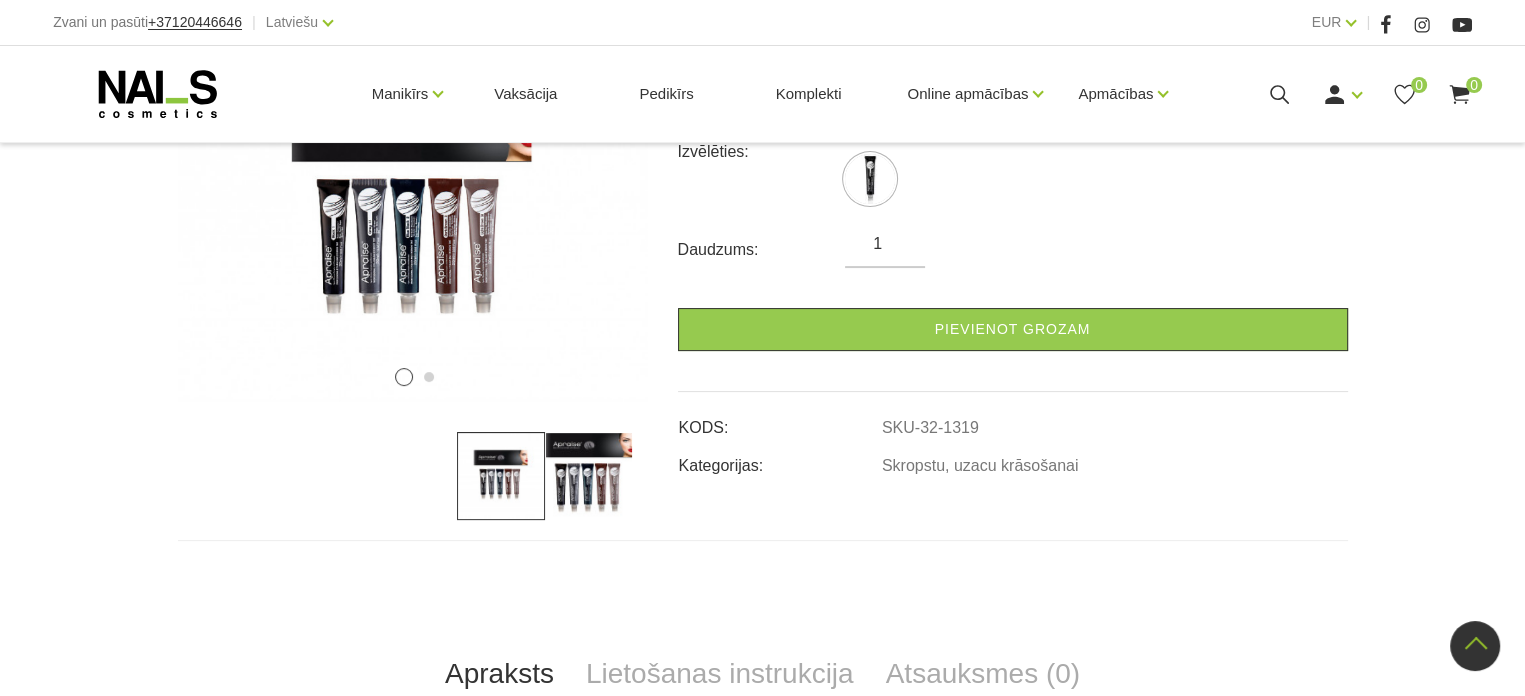 scroll, scrollTop: 400, scrollLeft: 0, axis: vertical 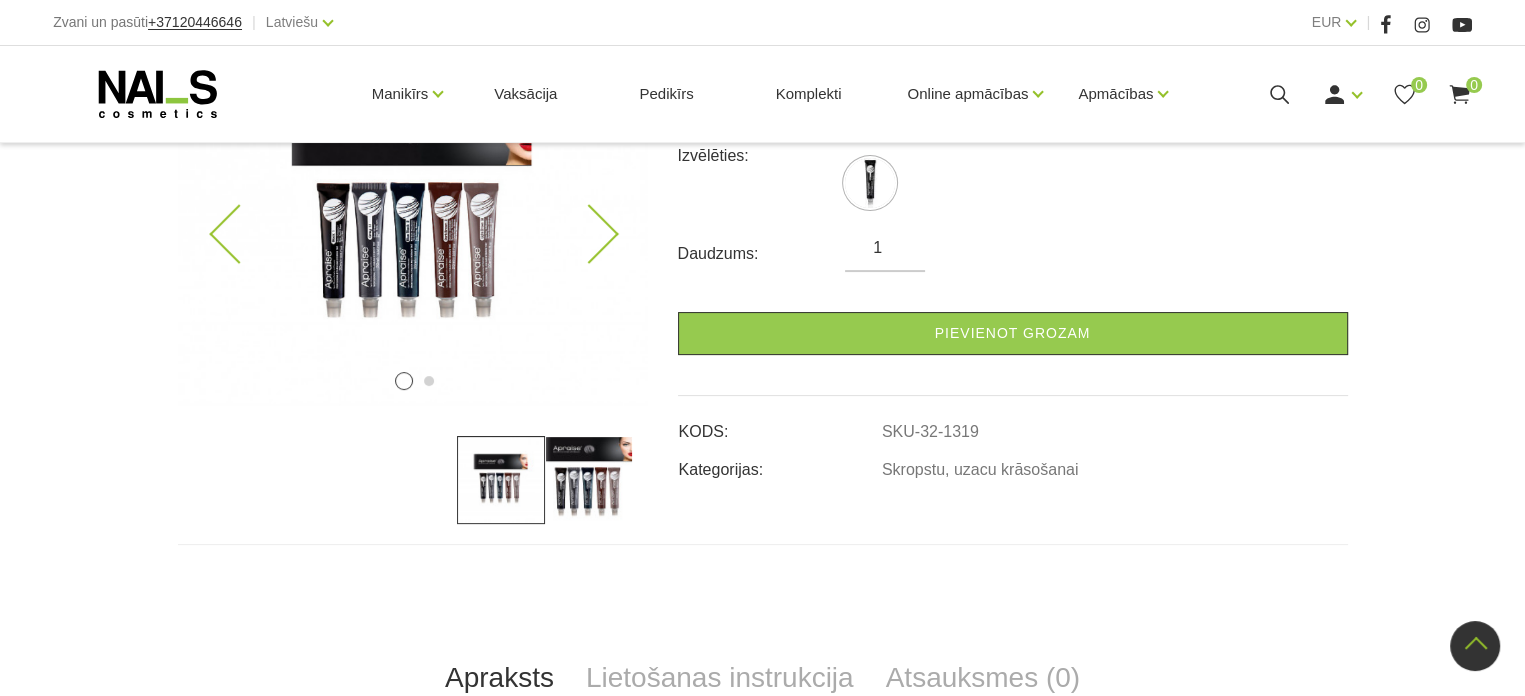 click at bounding box center [588, 234] 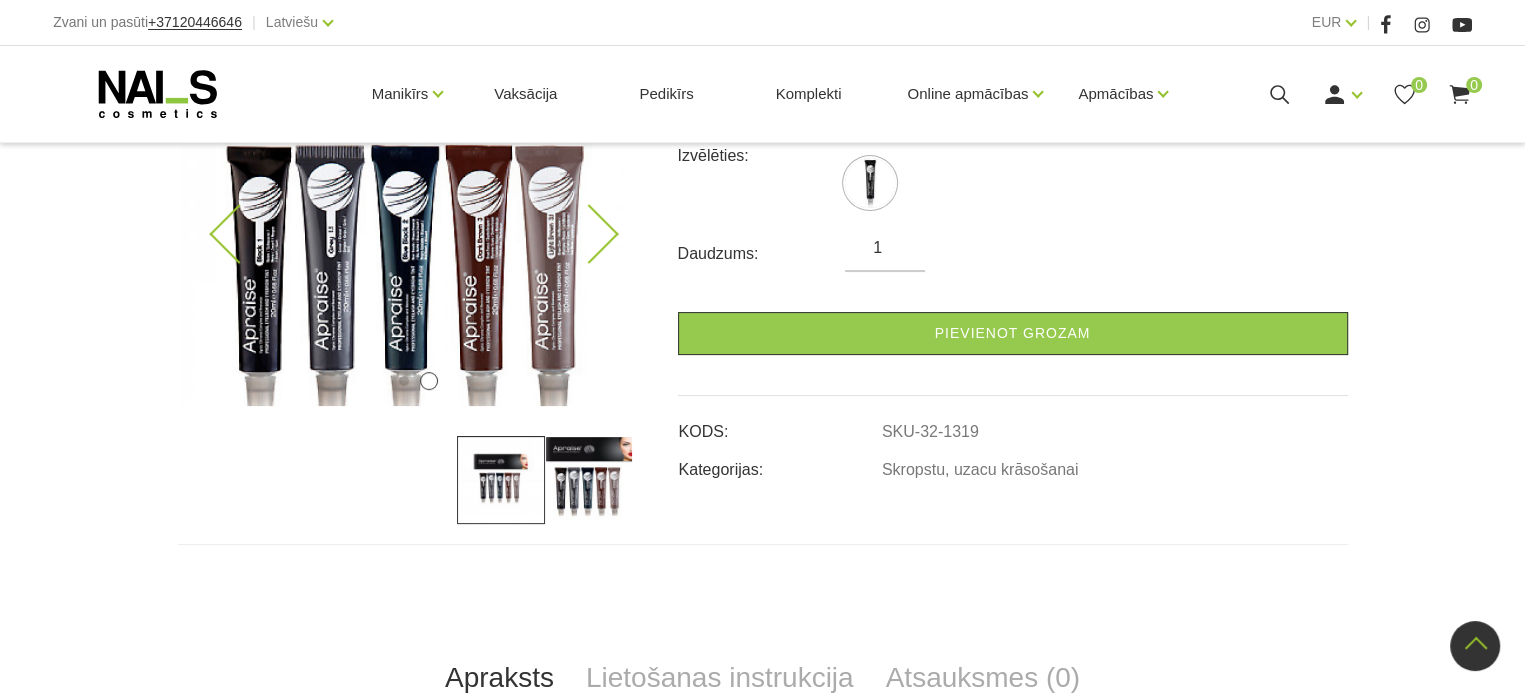 click at bounding box center [413, 214] 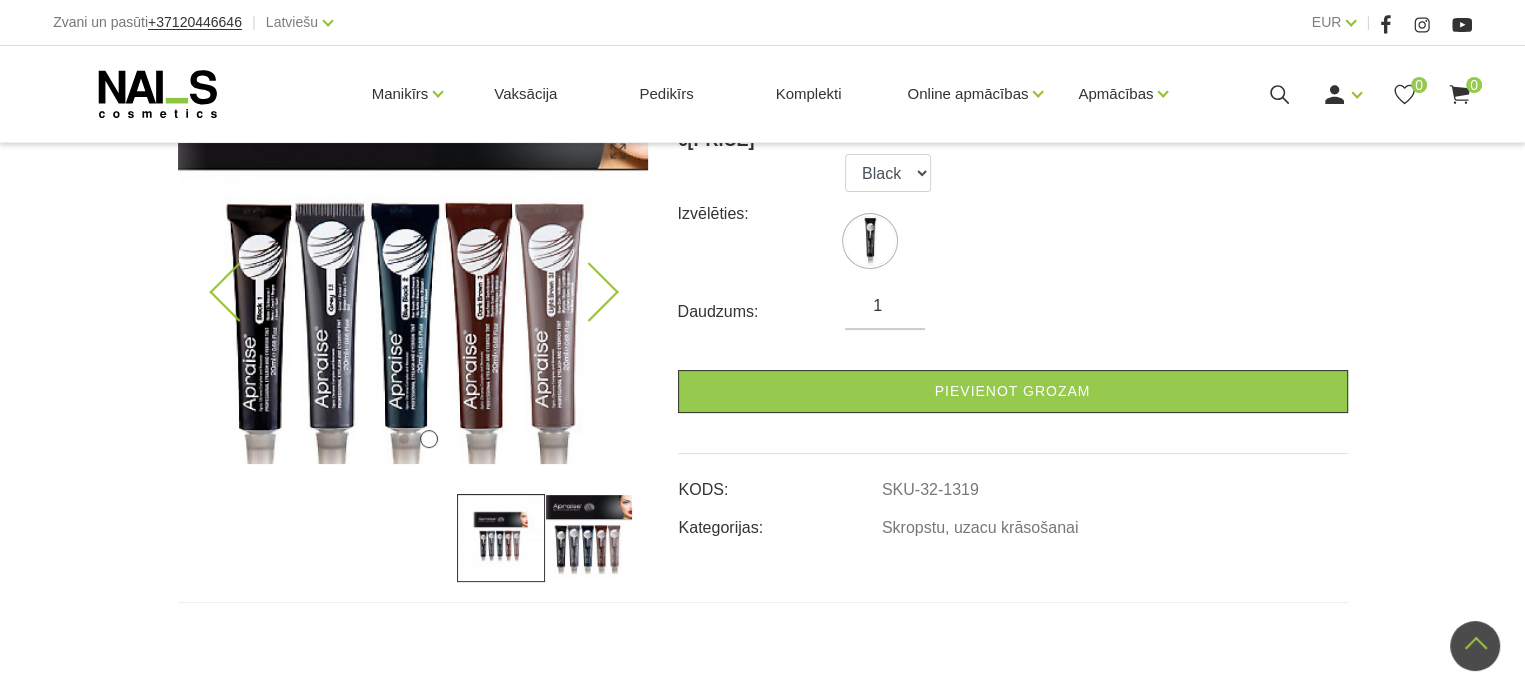 scroll, scrollTop: 200, scrollLeft: 0, axis: vertical 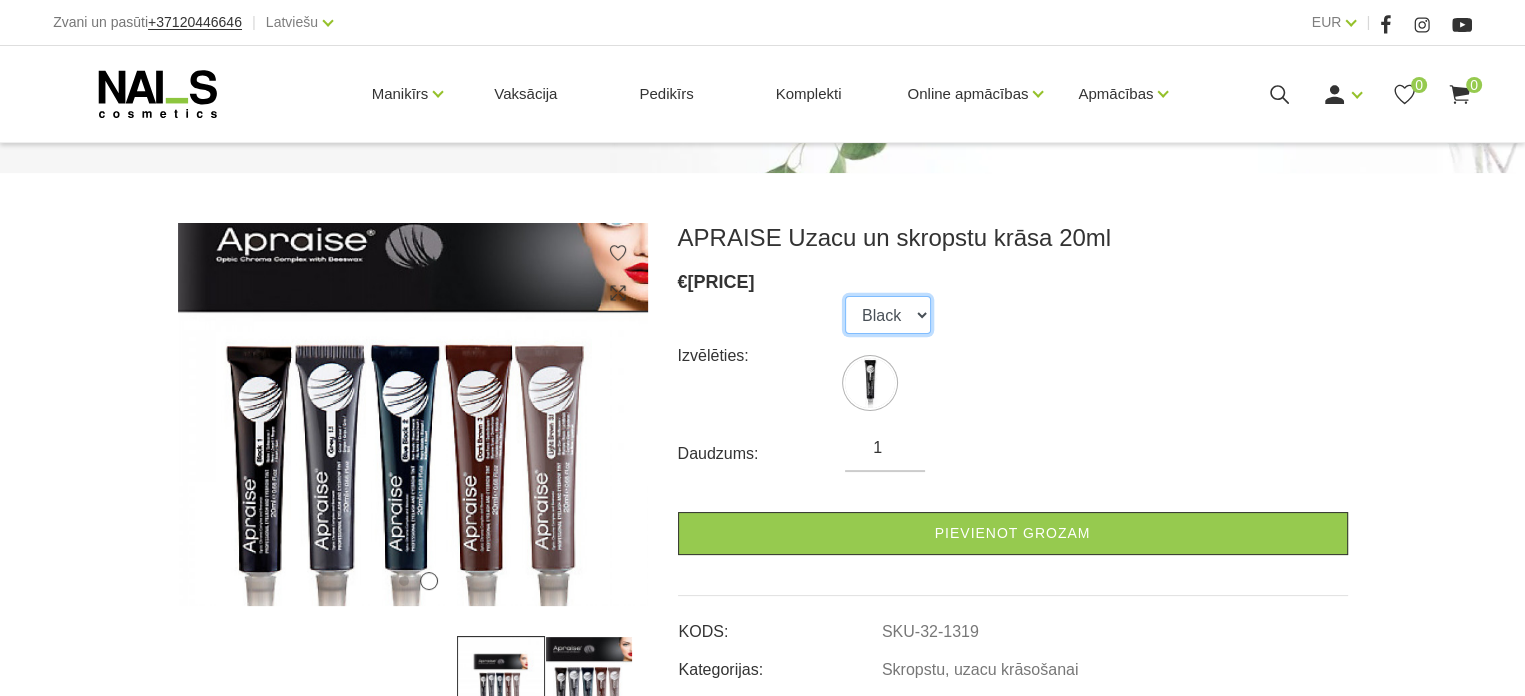 click on "Black" at bounding box center [888, 315] 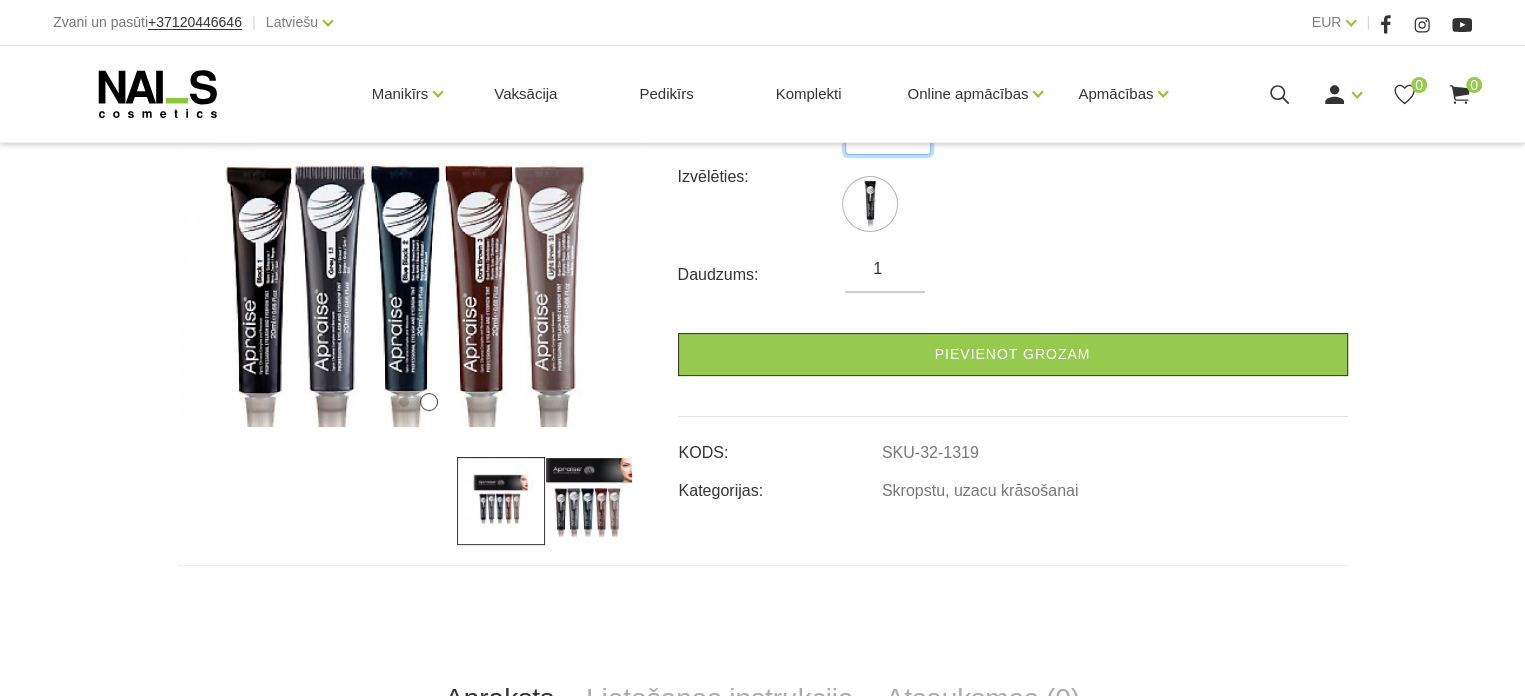 scroll, scrollTop: 384, scrollLeft: 0, axis: vertical 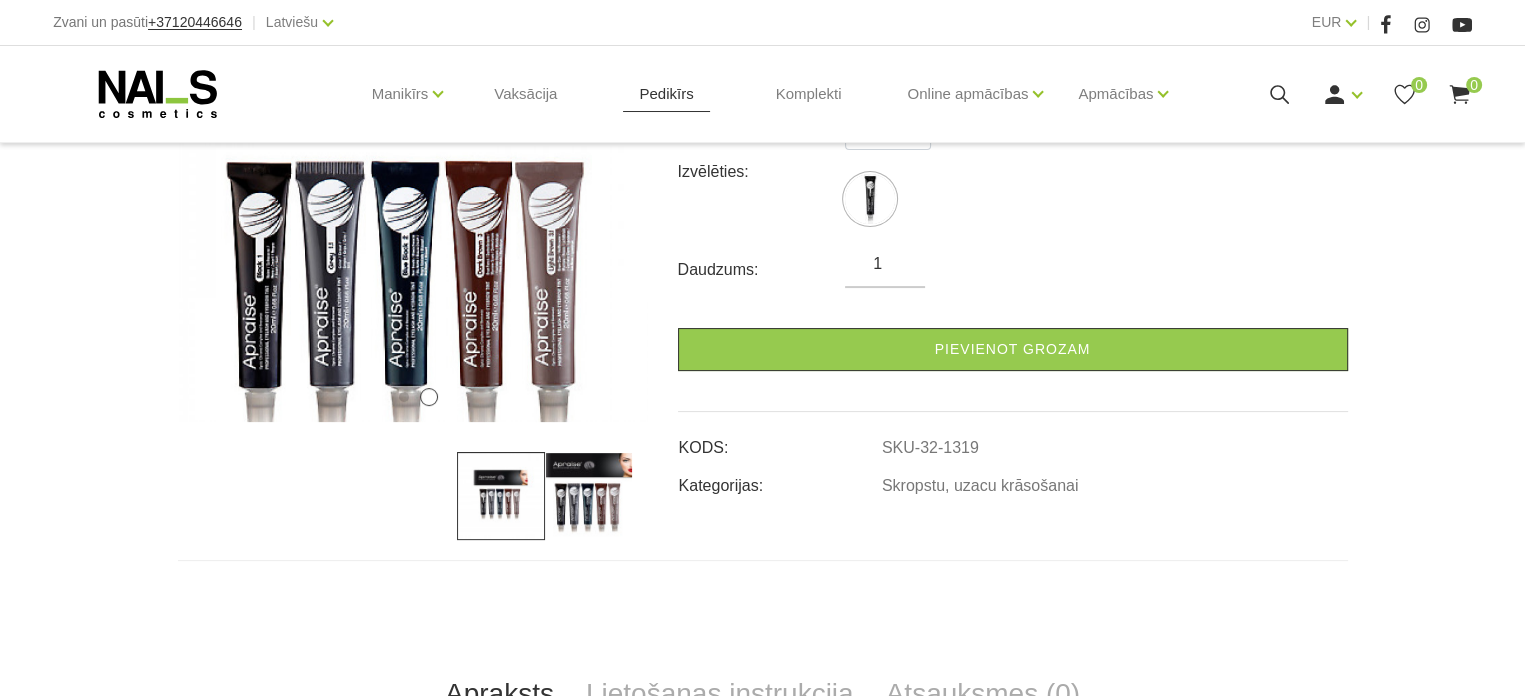 click on "Pedikīrs" at bounding box center [666, 94] 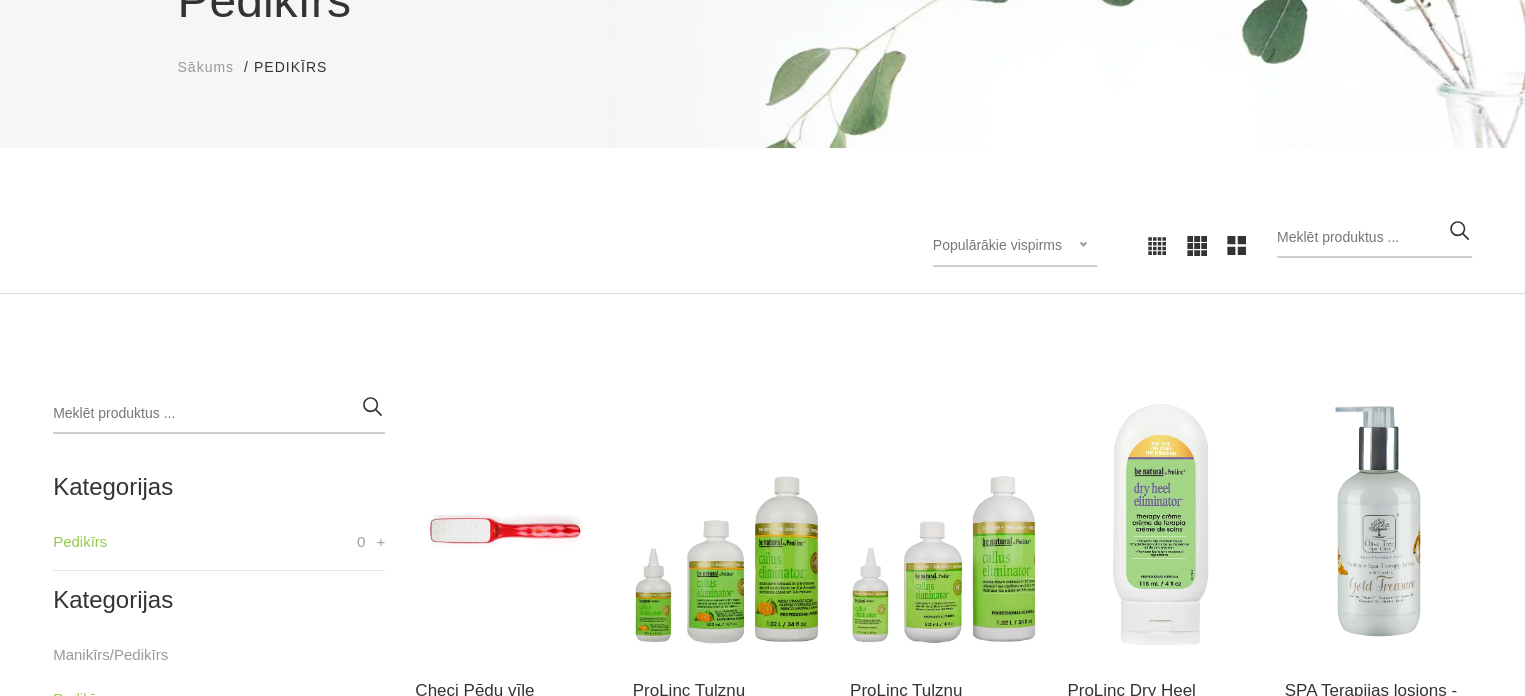 scroll, scrollTop: 500, scrollLeft: 0, axis: vertical 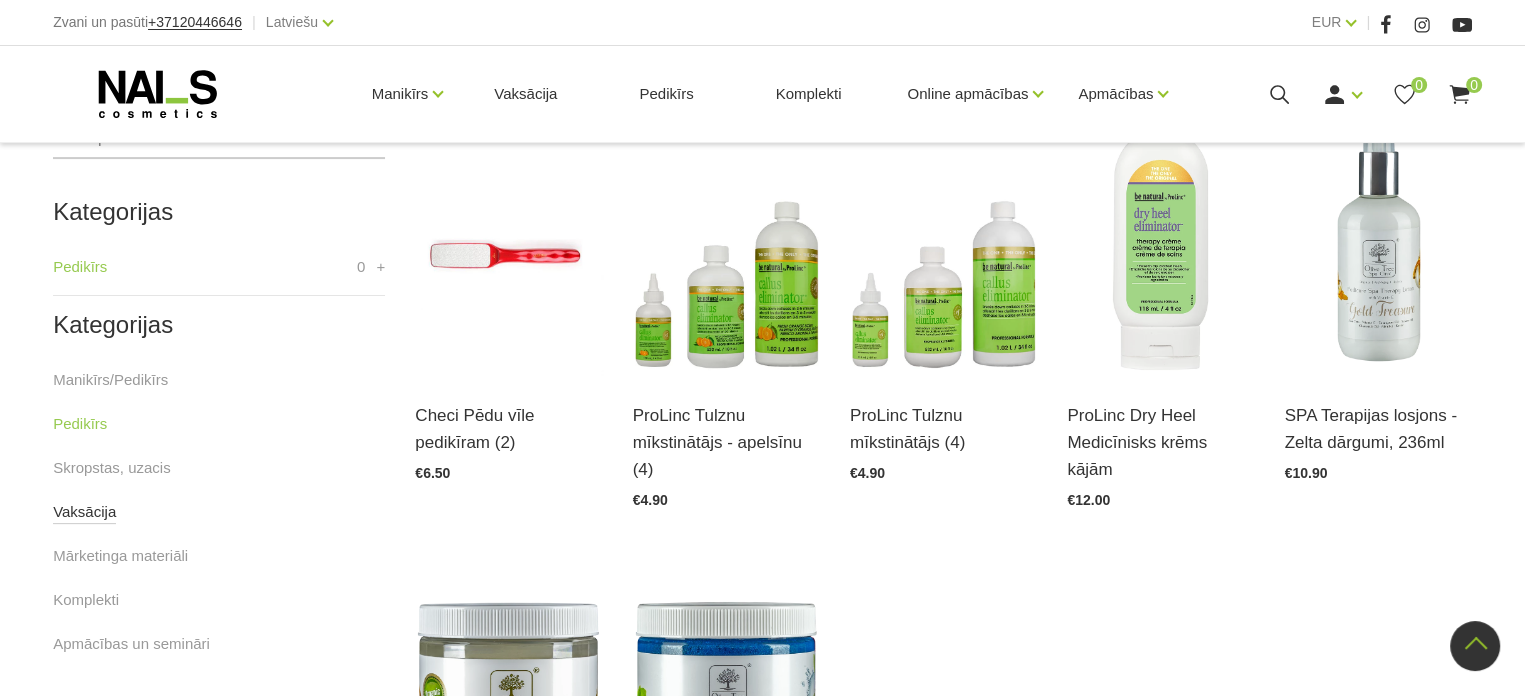 click on "Vaksācija" at bounding box center [84, 512] 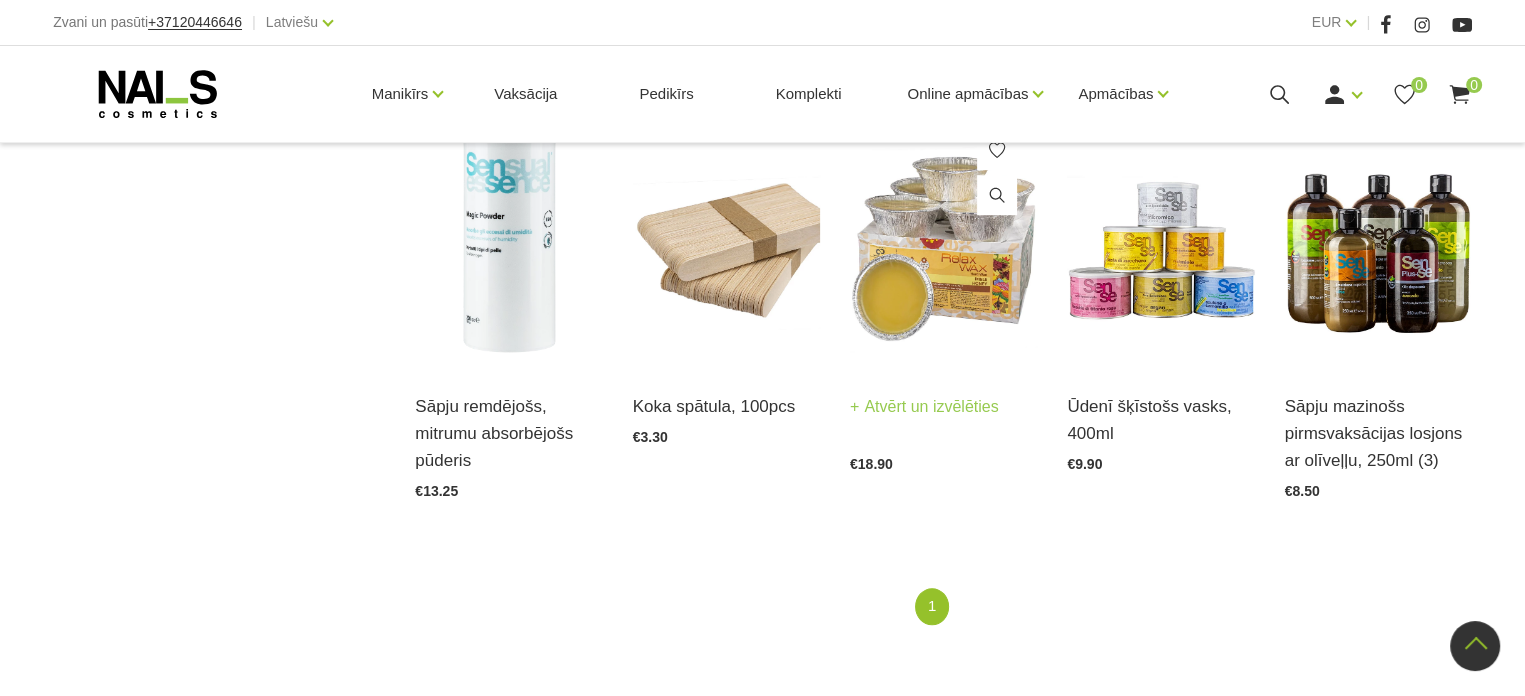 scroll, scrollTop: 1300, scrollLeft: 0, axis: vertical 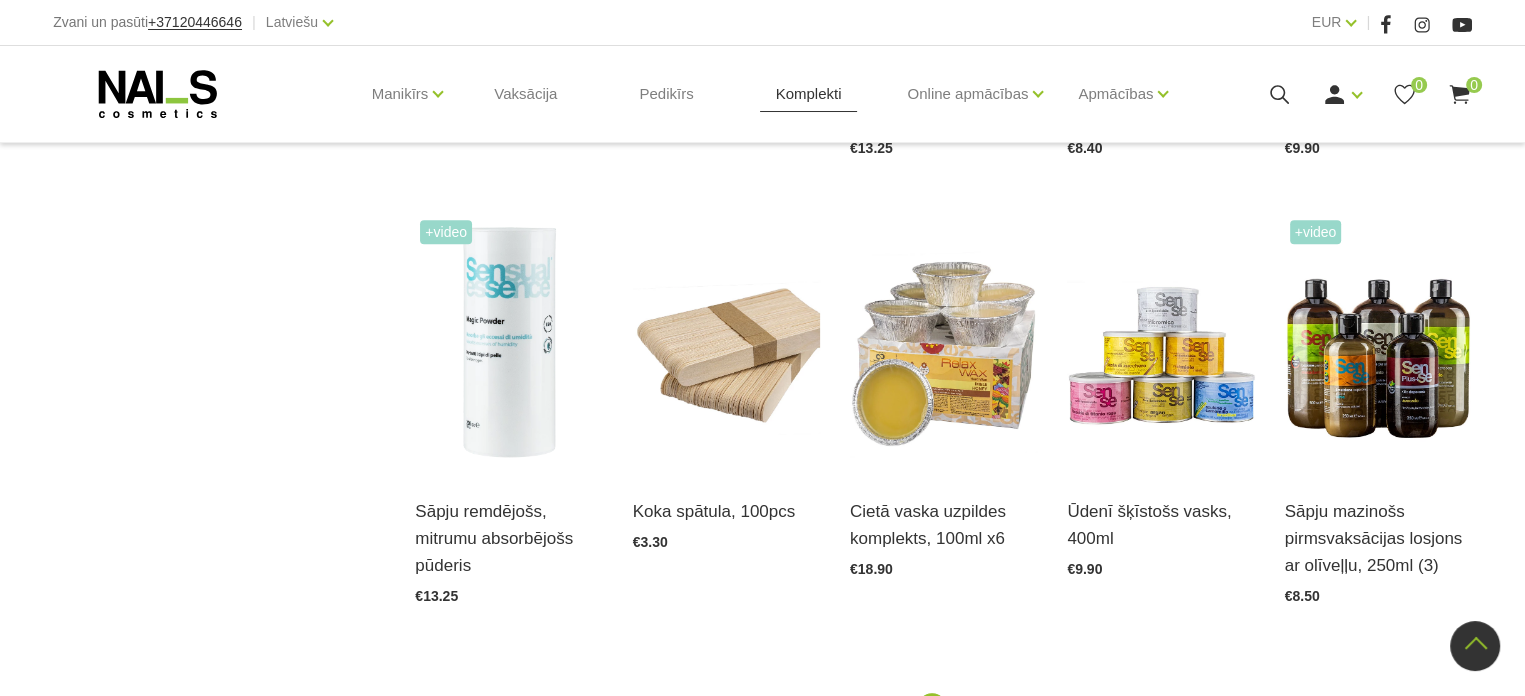 click on "Komplekti" at bounding box center [809, 94] 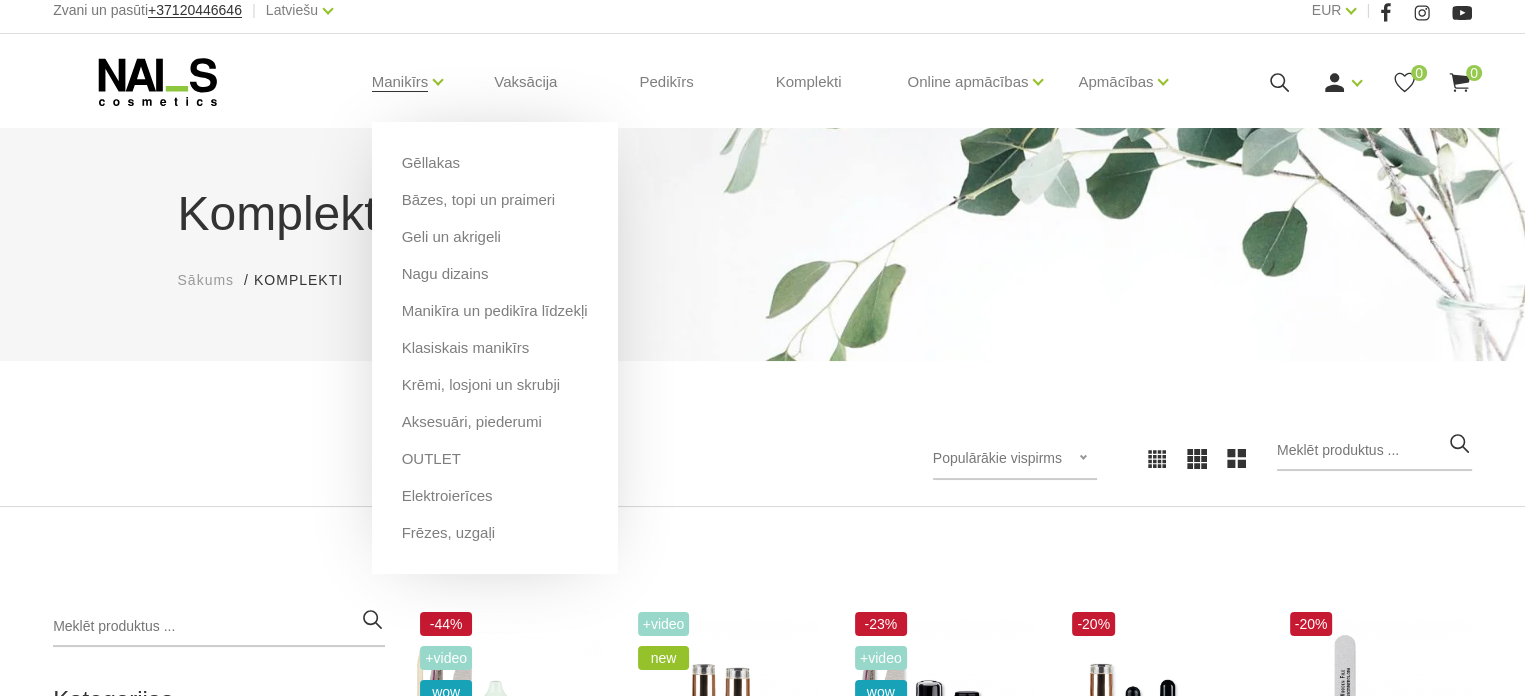 scroll, scrollTop: 0, scrollLeft: 0, axis: both 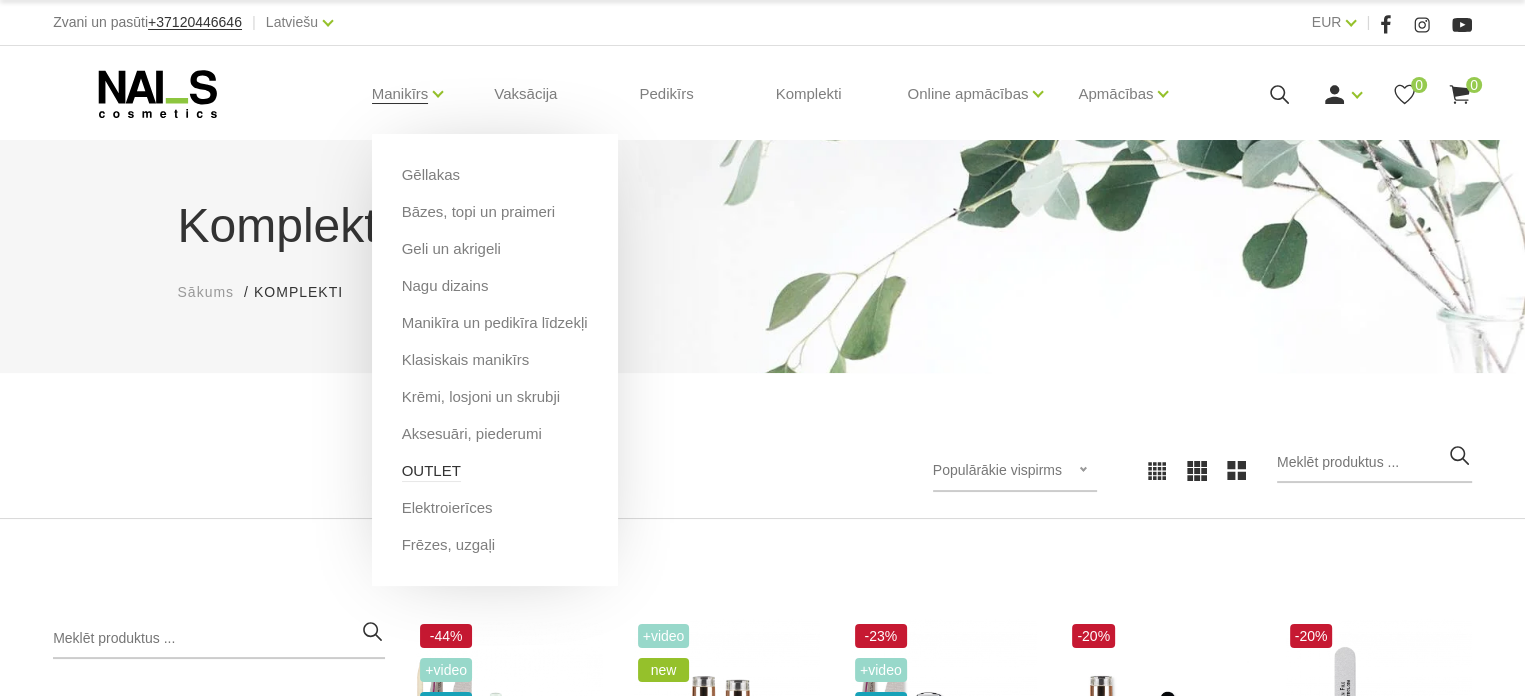 click on "OUTLET" at bounding box center [431, 471] 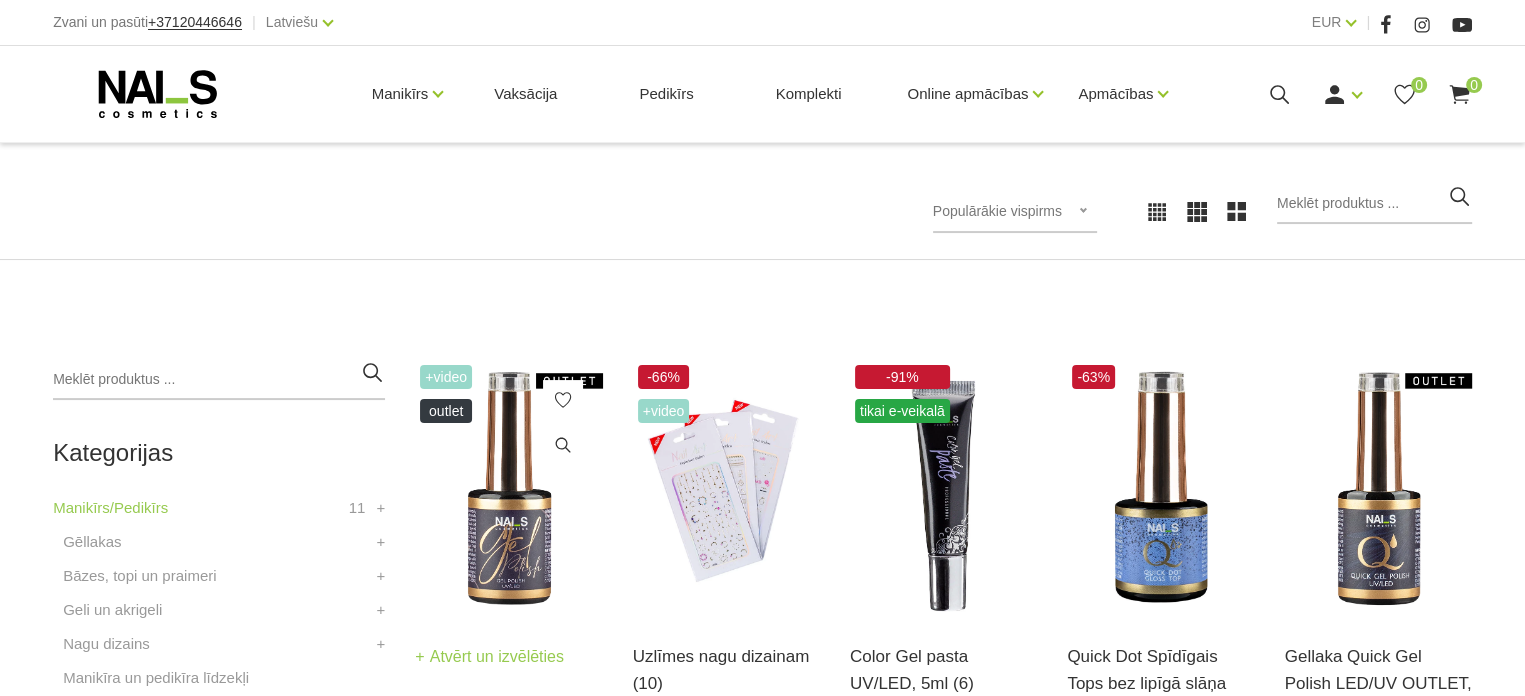 scroll, scrollTop: 500, scrollLeft: 0, axis: vertical 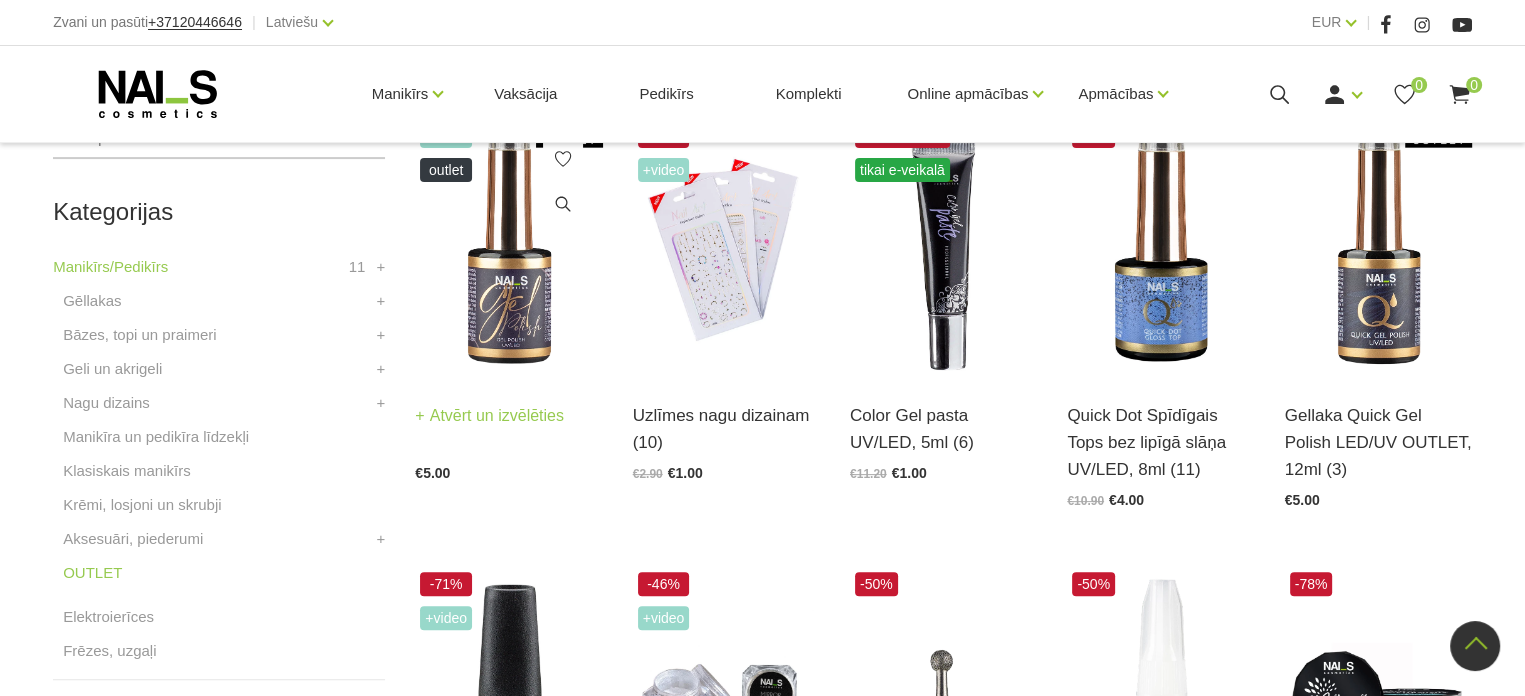 click on "Atvērt un izvēlēties" at bounding box center [489, 416] 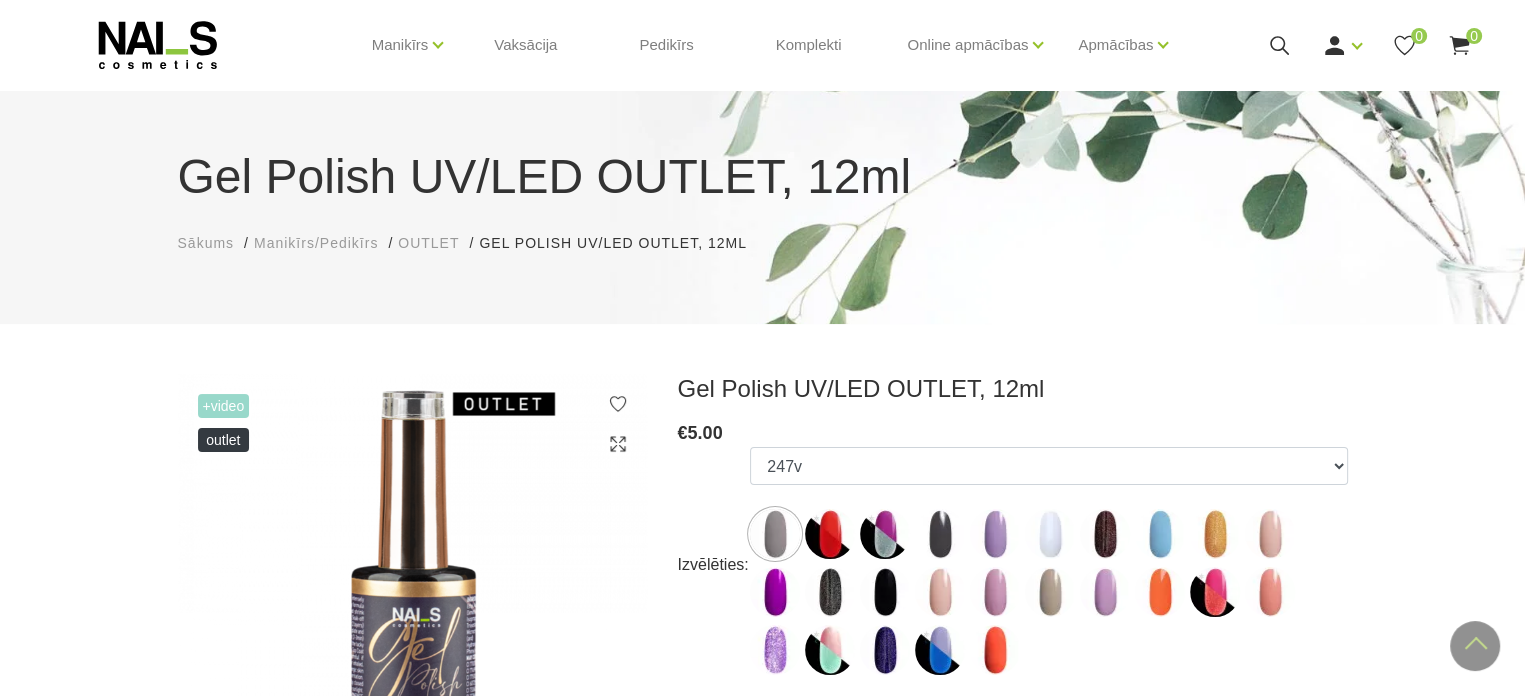 scroll, scrollTop: 0, scrollLeft: 0, axis: both 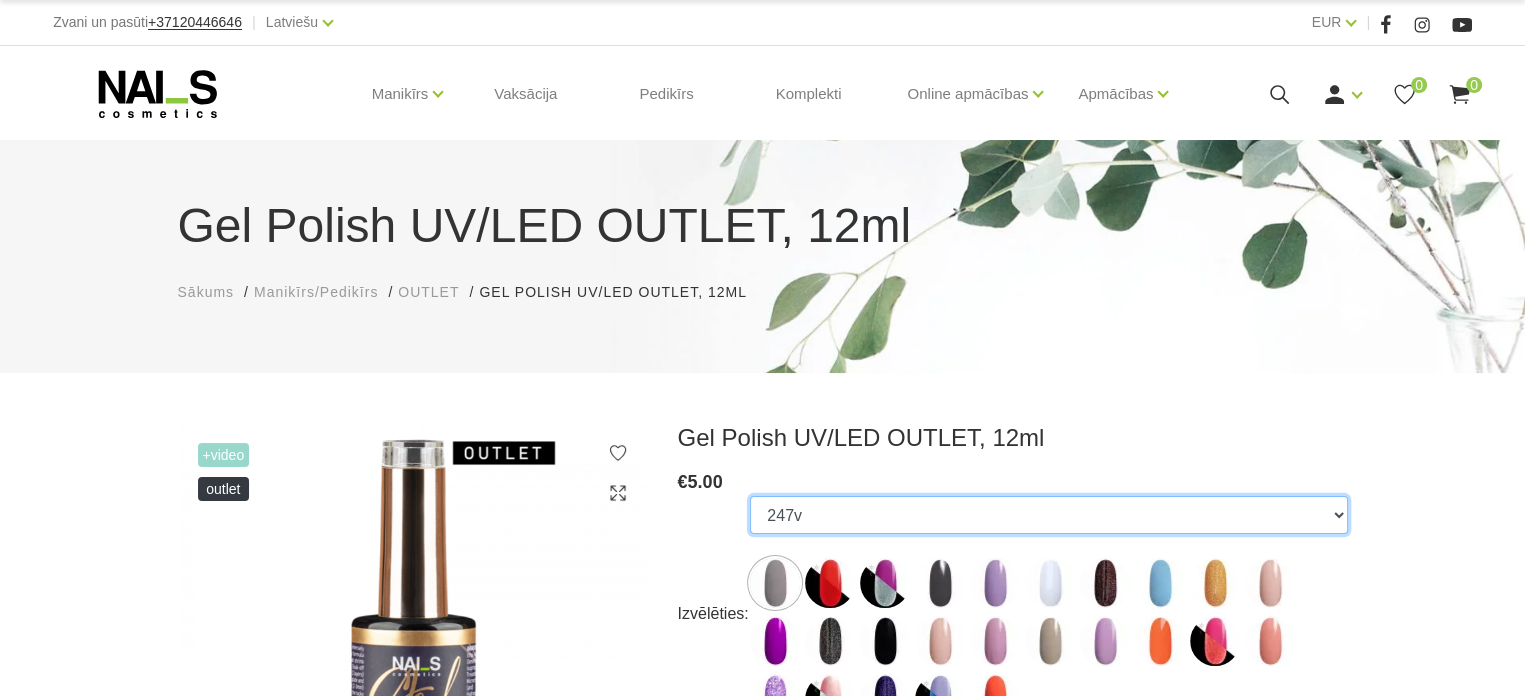 click on "[EMAIL]" at bounding box center (1048, 515) 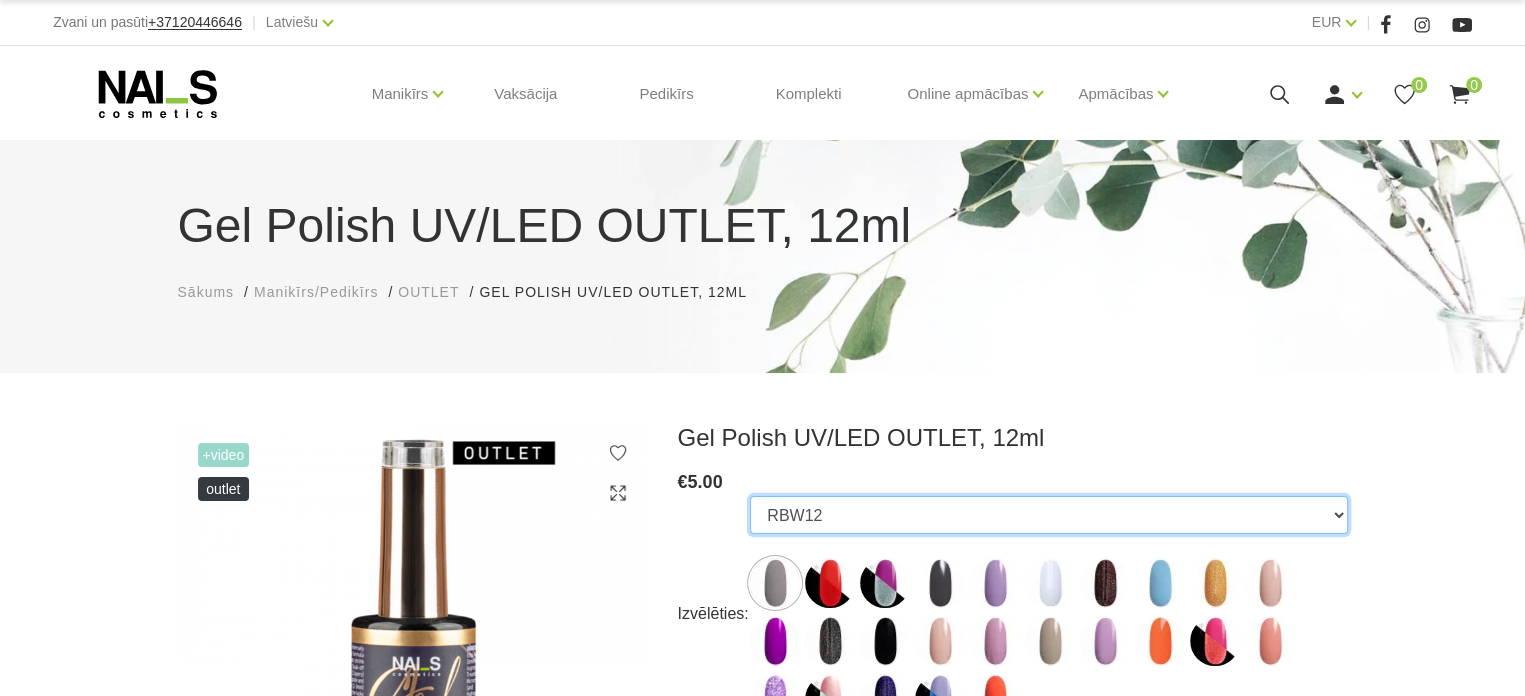 click on "[EMAIL]" at bounding box center [1048, 515] 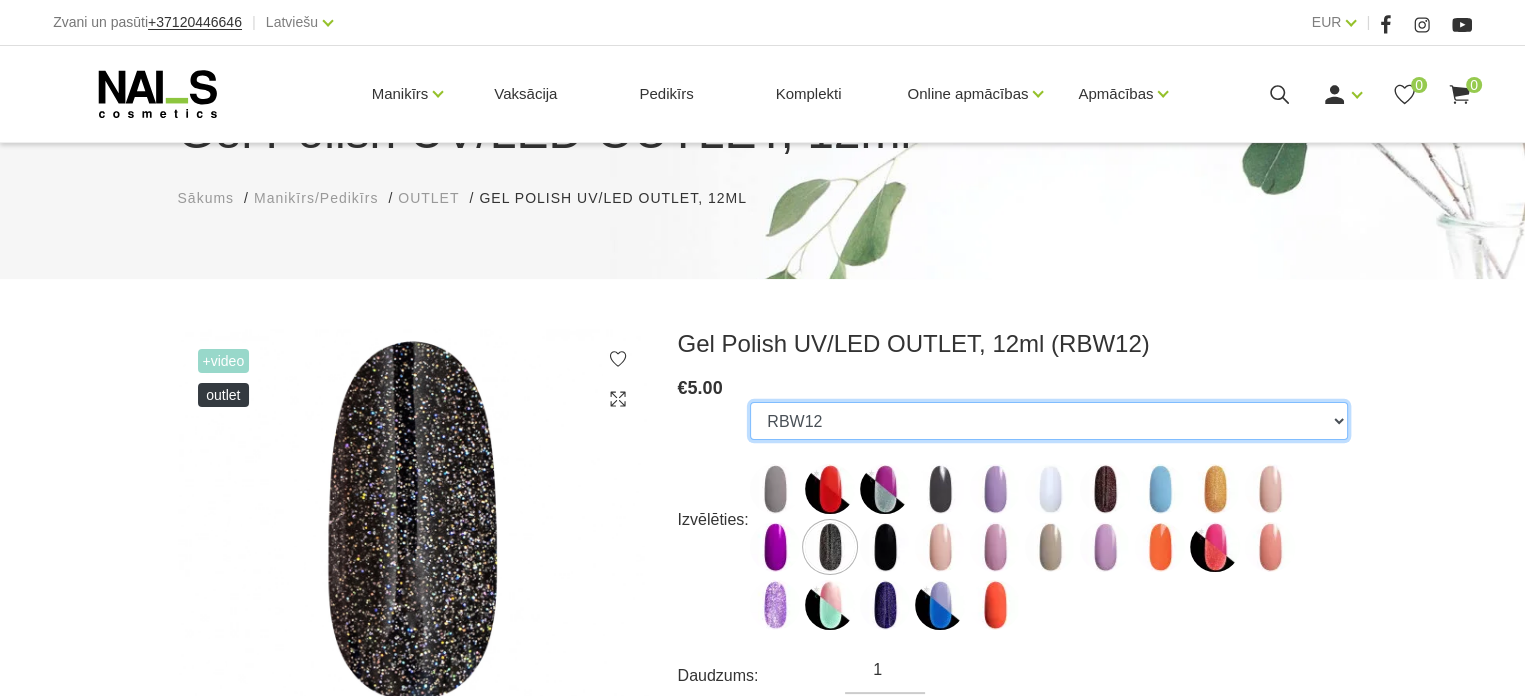 scroll, scrollTop: 200, scrollLeft: 0, axis: vertical 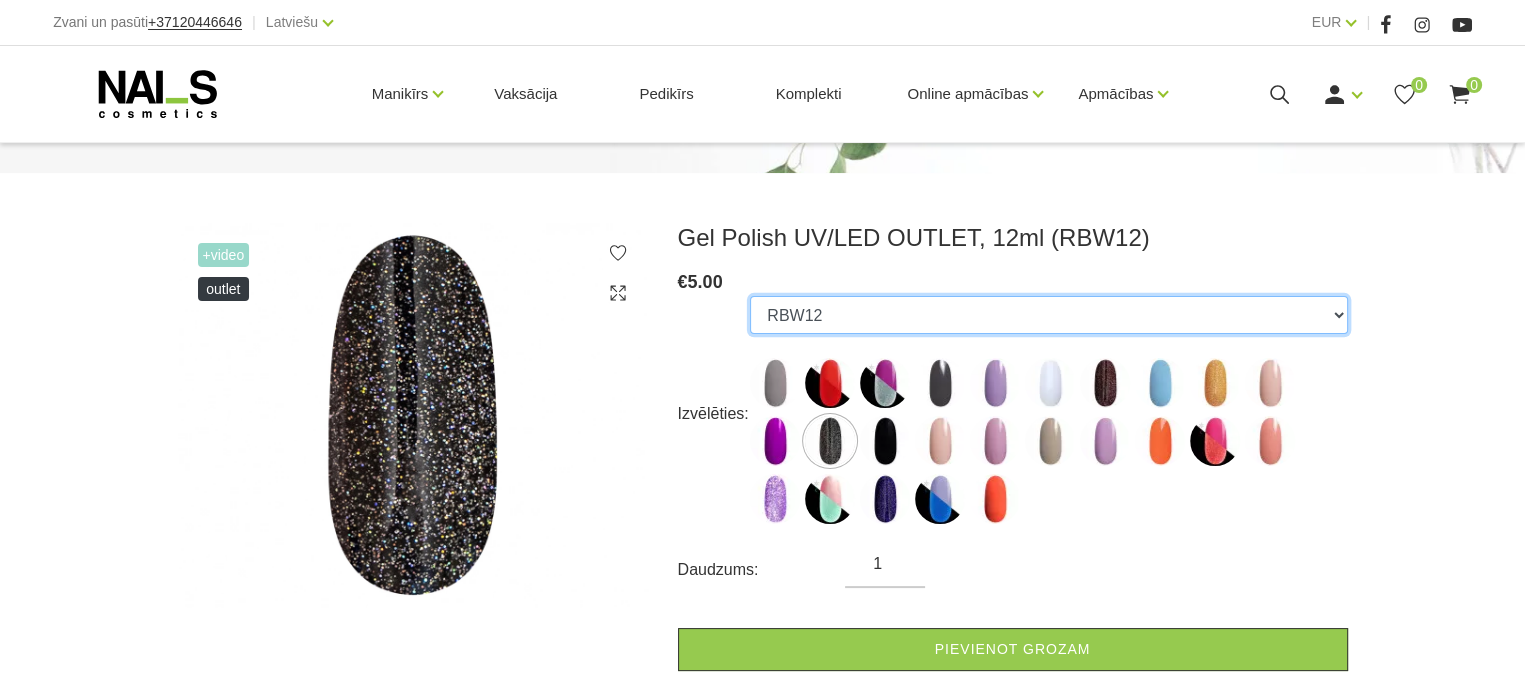click on "[EMAIL]" at bounding box center (1048, 315) 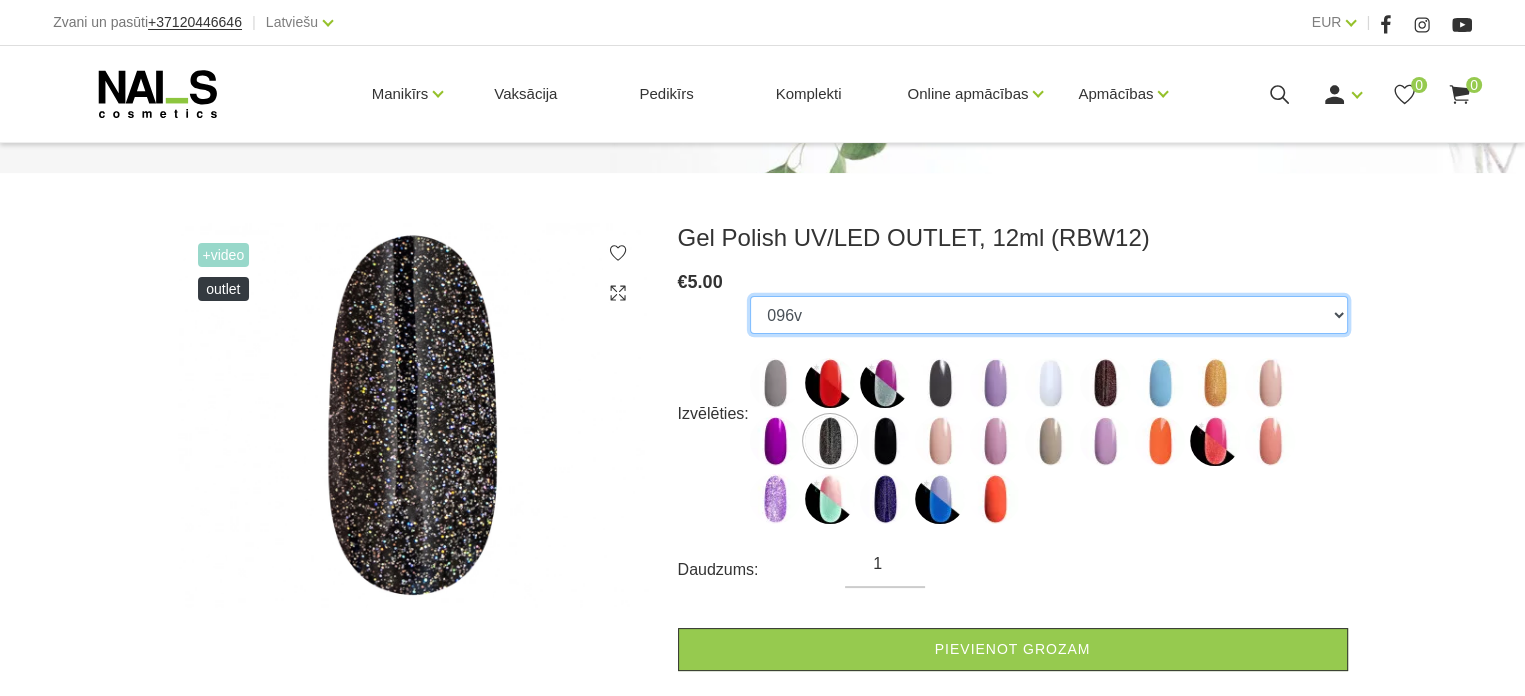 click on "[EMAIL]" at bounding box center [1048, 315] 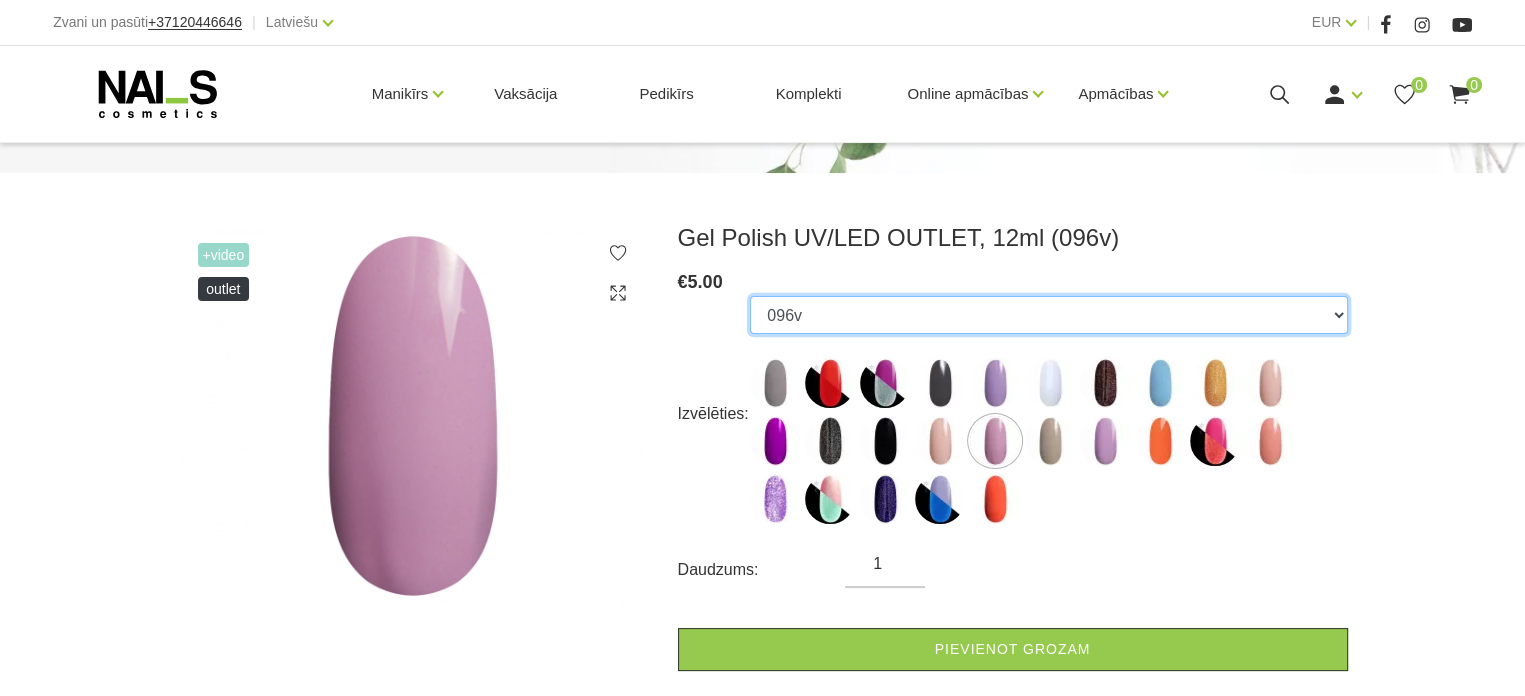 click on "[EMAIL]" at bounding box center [1048, 315] 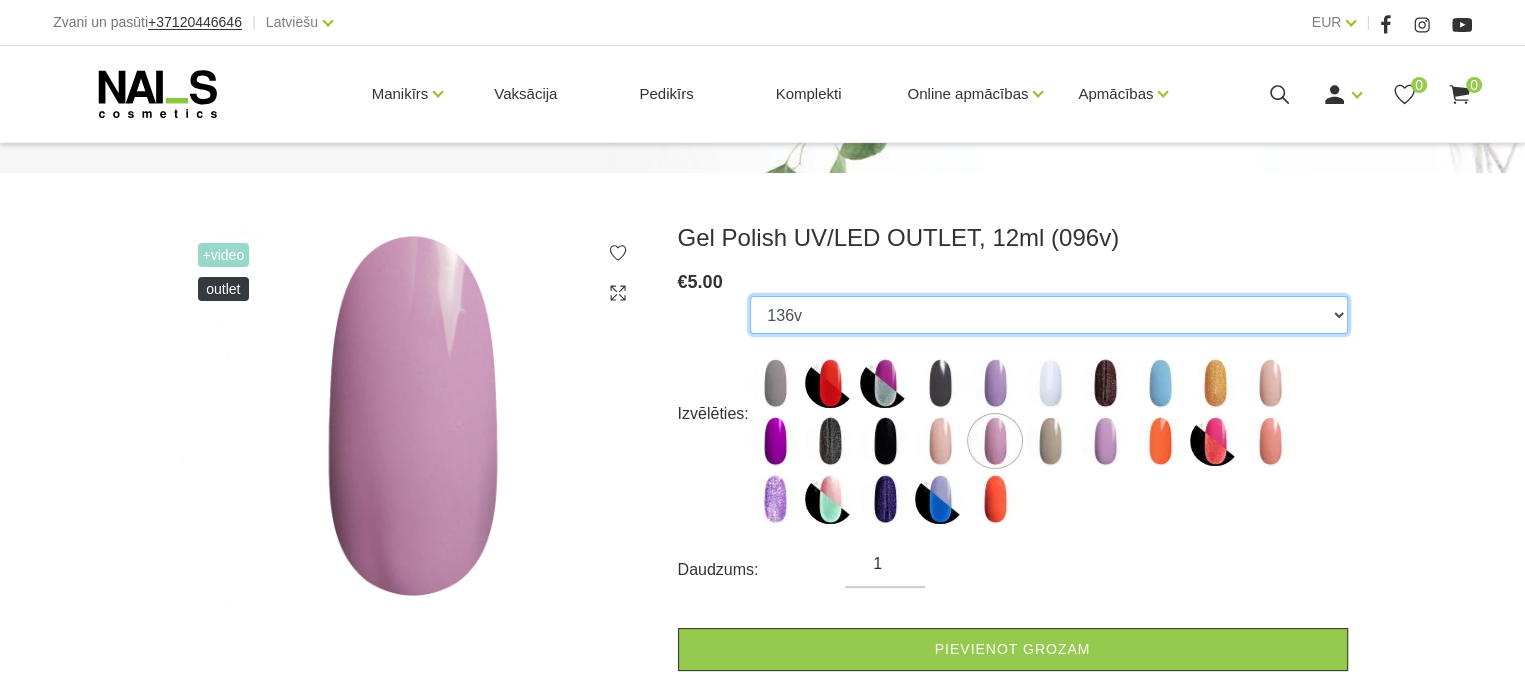 click on "[EMAIL]" at bounding box center (1048, 315) 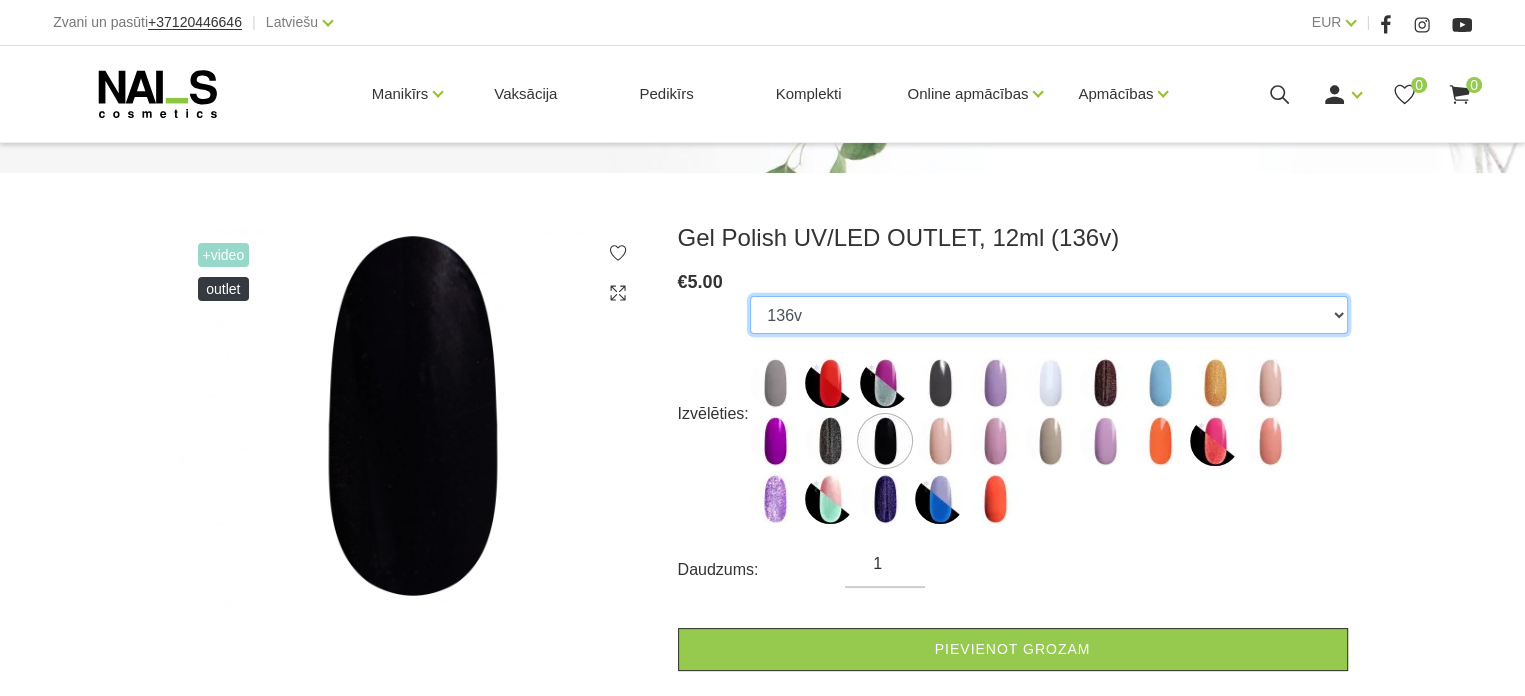 click on "[EMAIL]" at bounding box center [1048, 315] 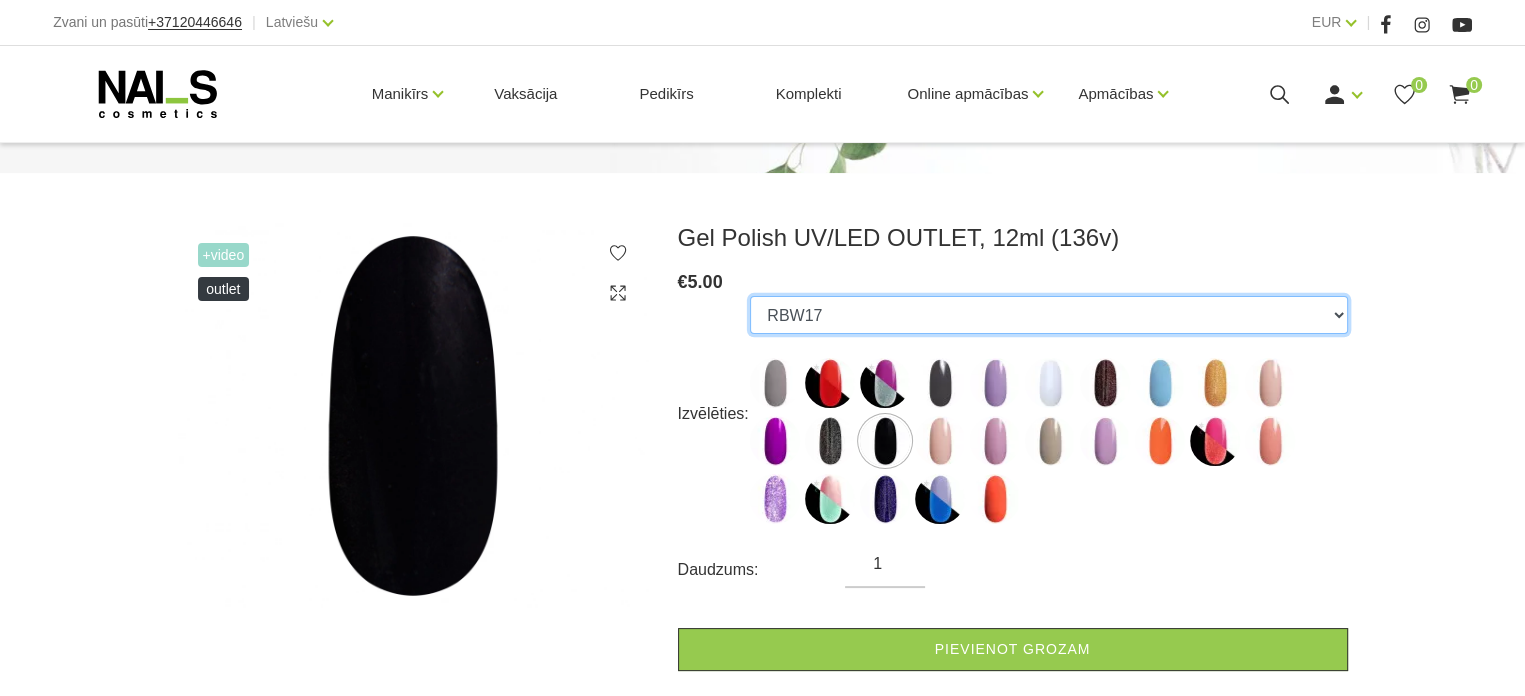 click on "[EMAIL]" at bounding box center (1048, 315) 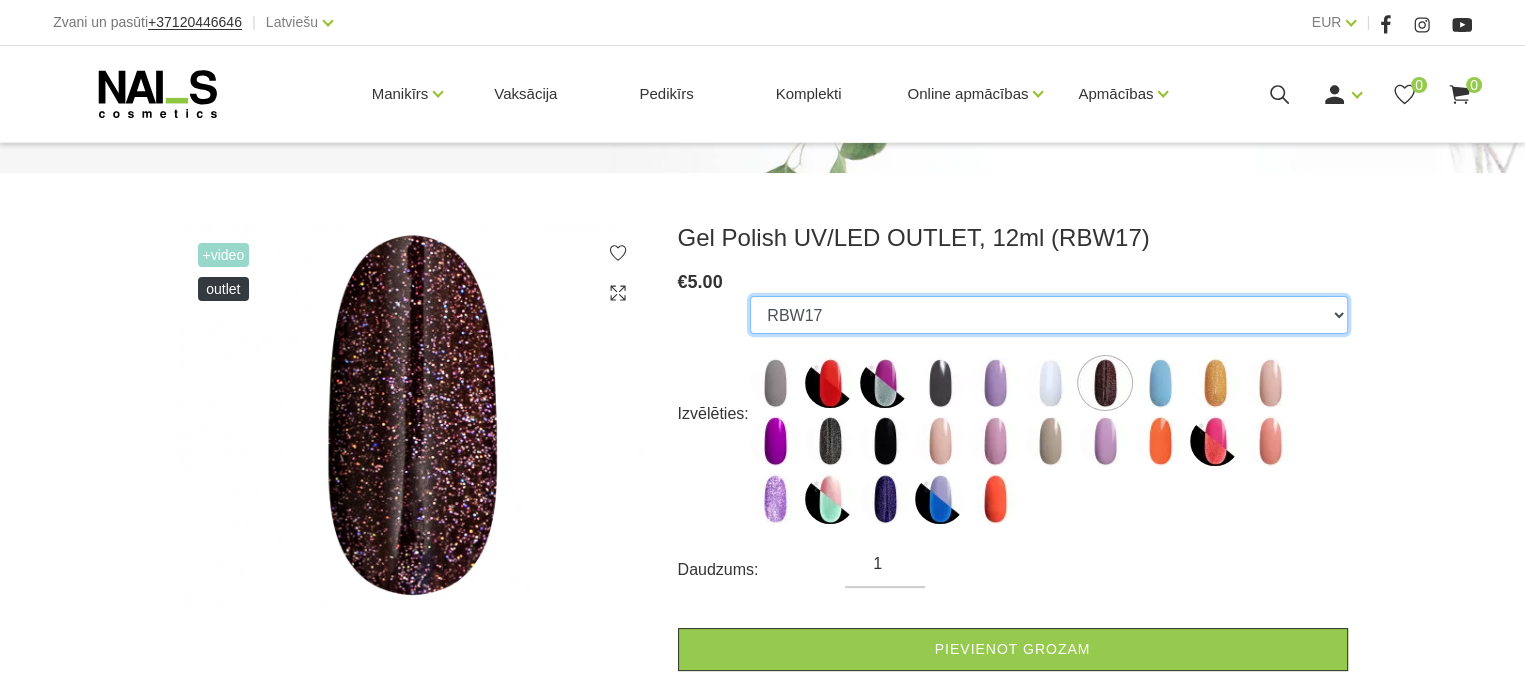click on "[EMAIL]" at bounding box center [1048, 315] 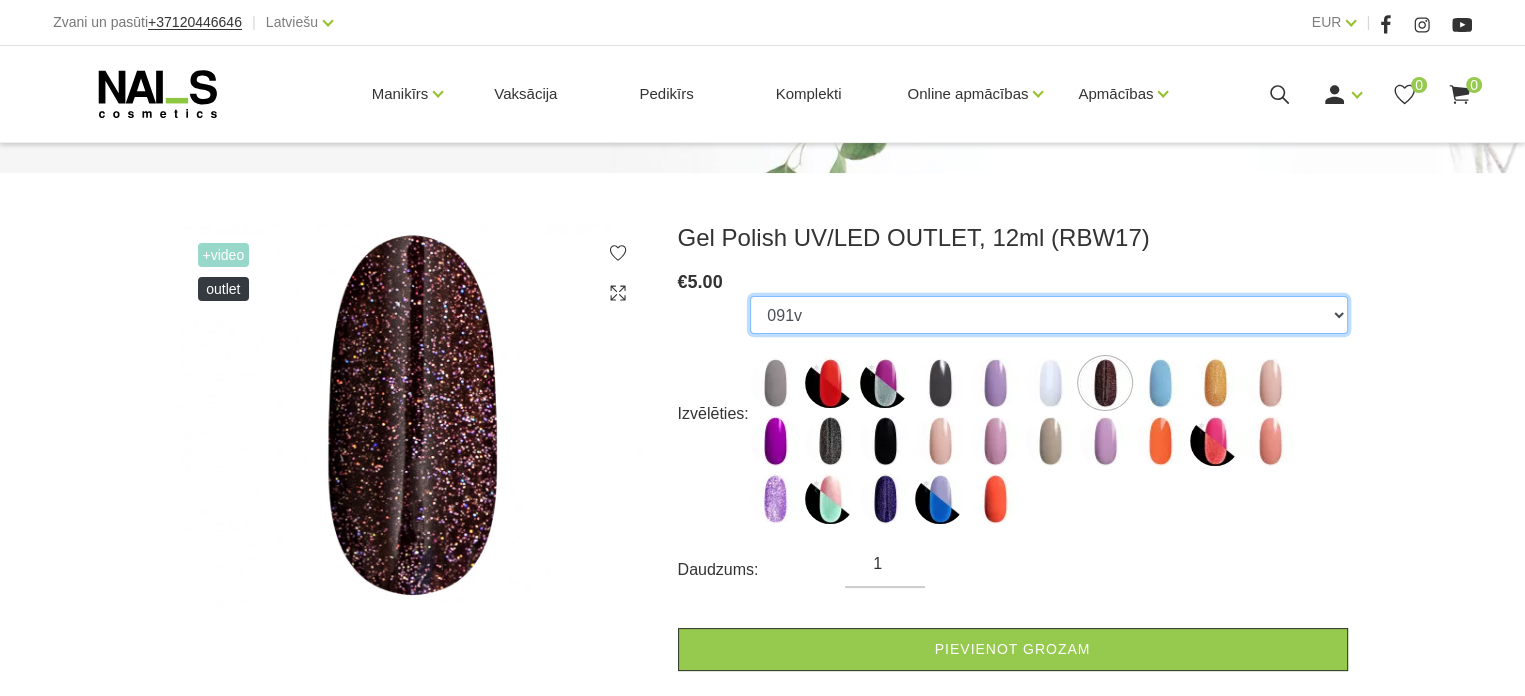 click on "[EMAIL]" at bounding box center (1048, 315) 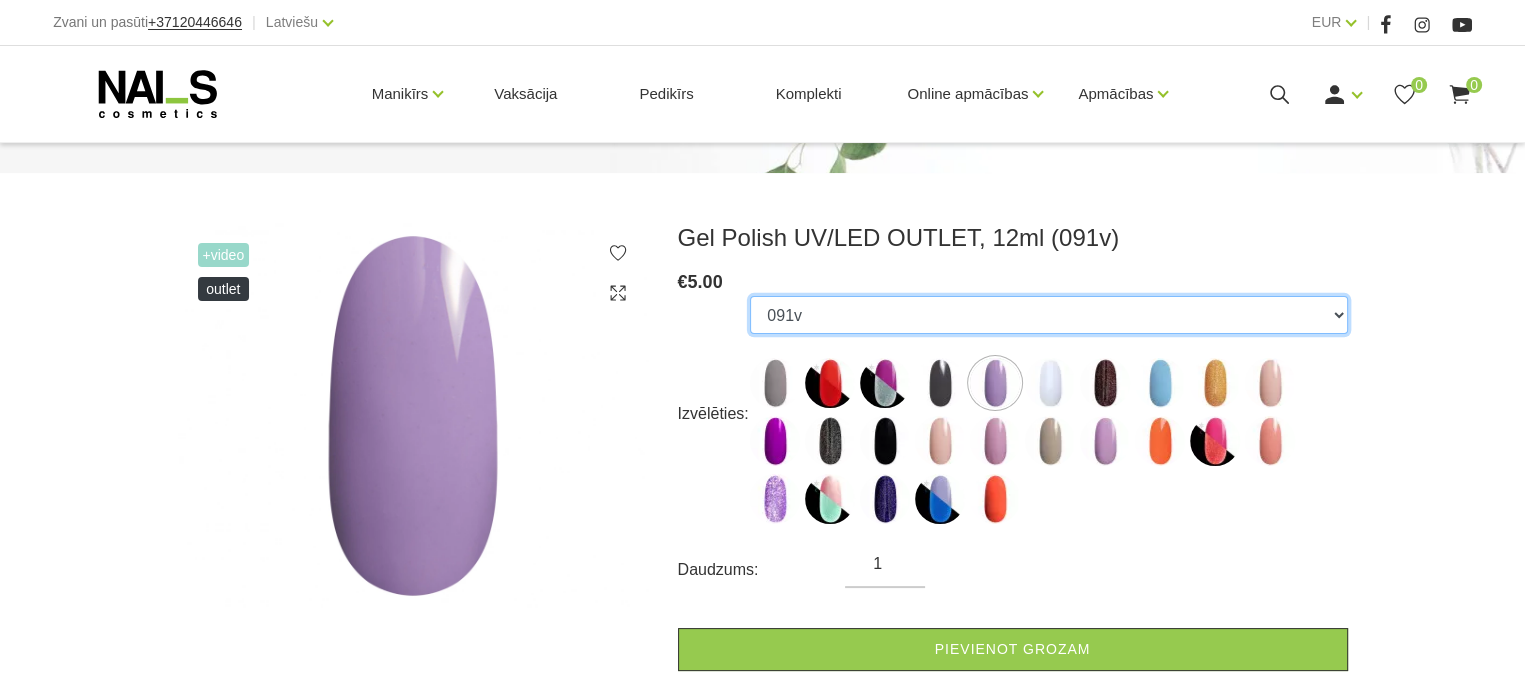 click on "[EMAIL]" at bounding box center [1048, 315] 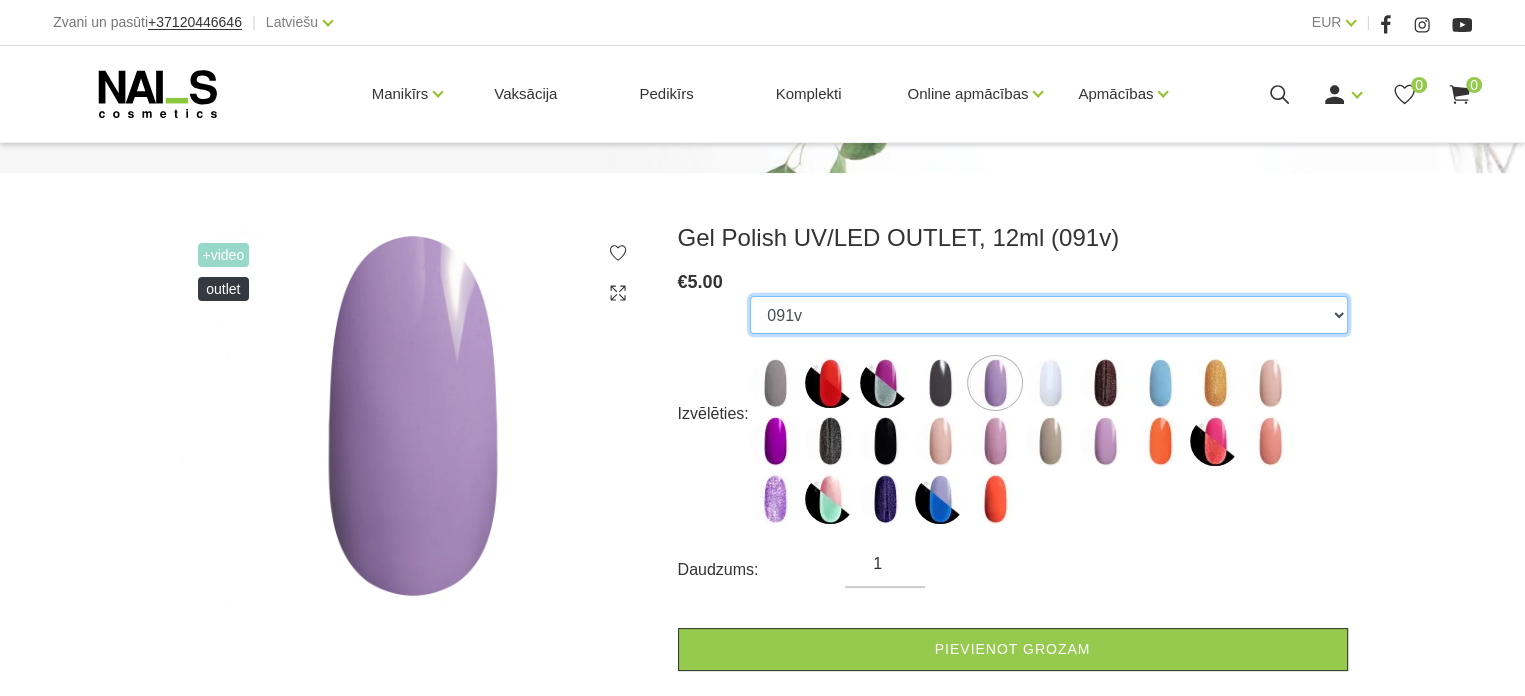 select on "6461" 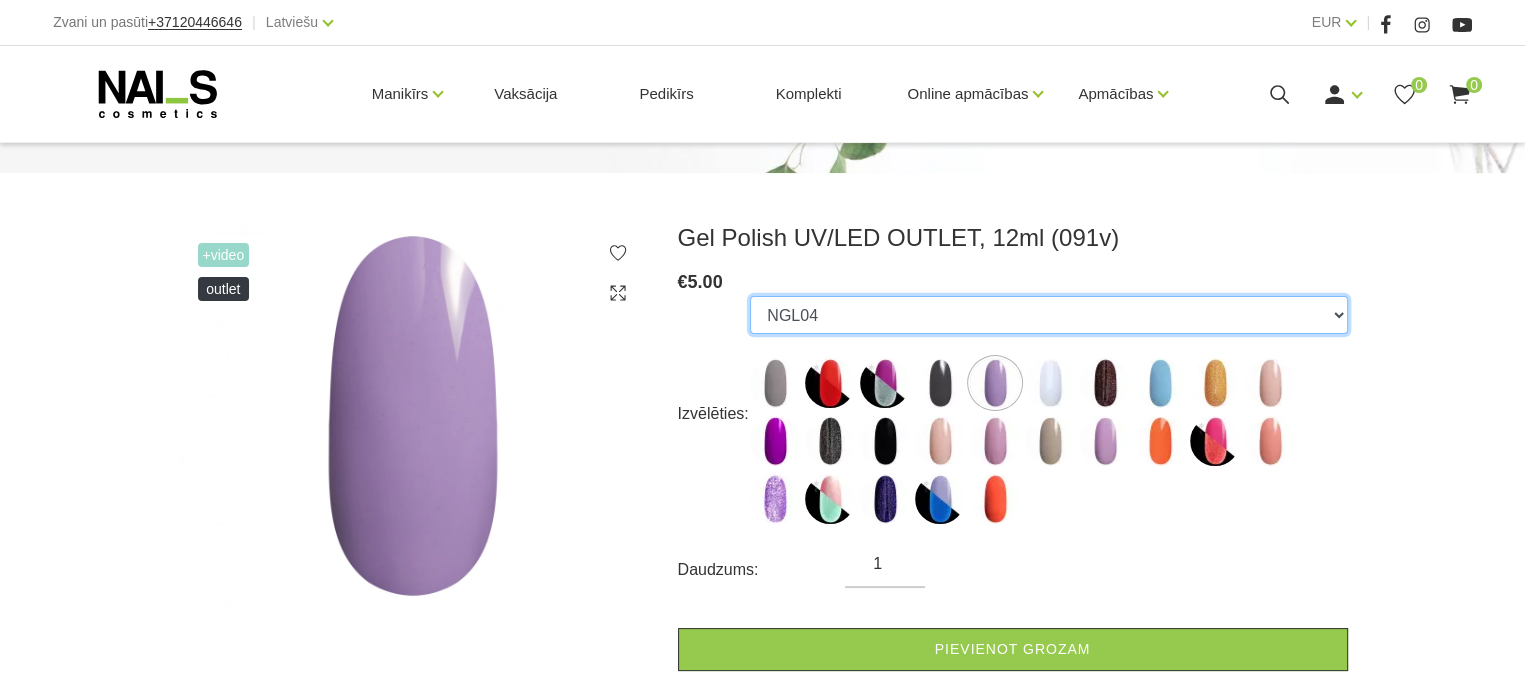 click on "[EMAIL]" at bounding box center [1048, 315] 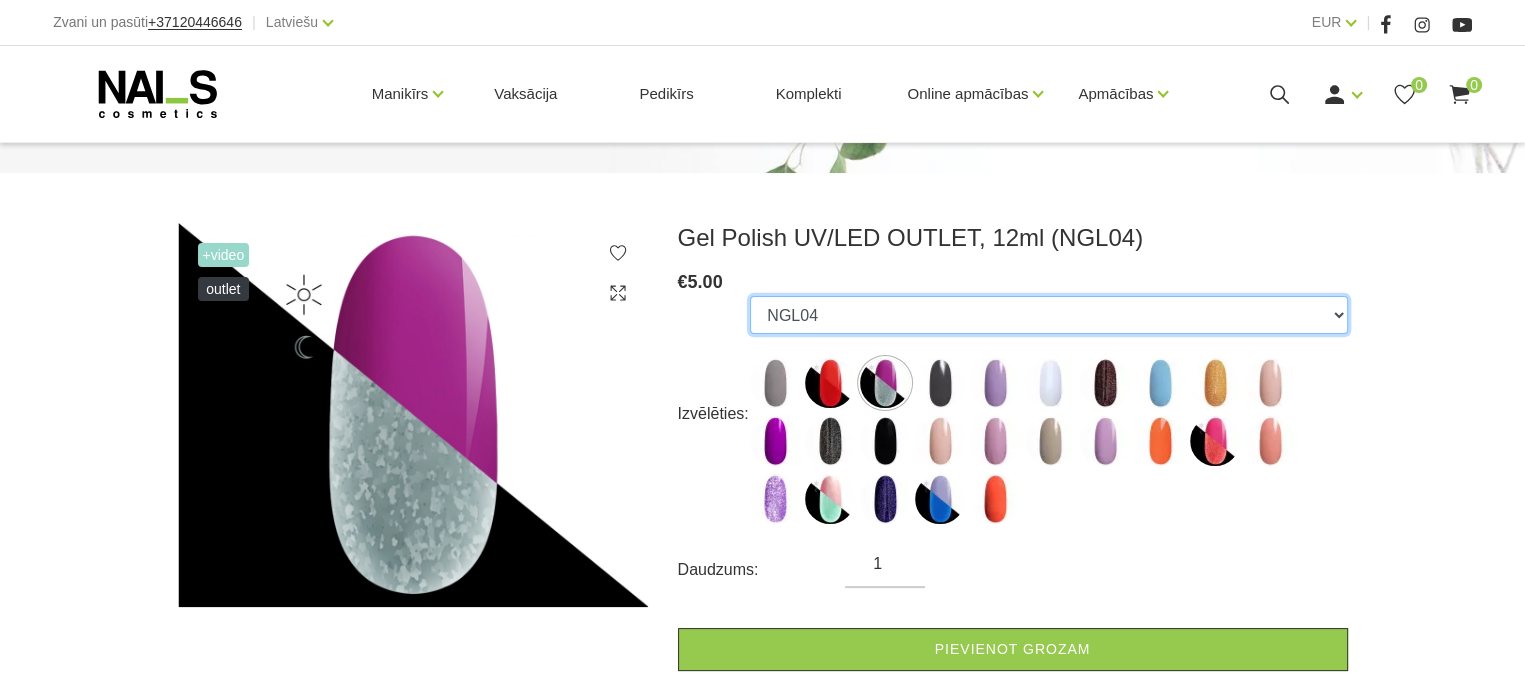click on "[EMAIL]" at bounding box center (1048, 315) 